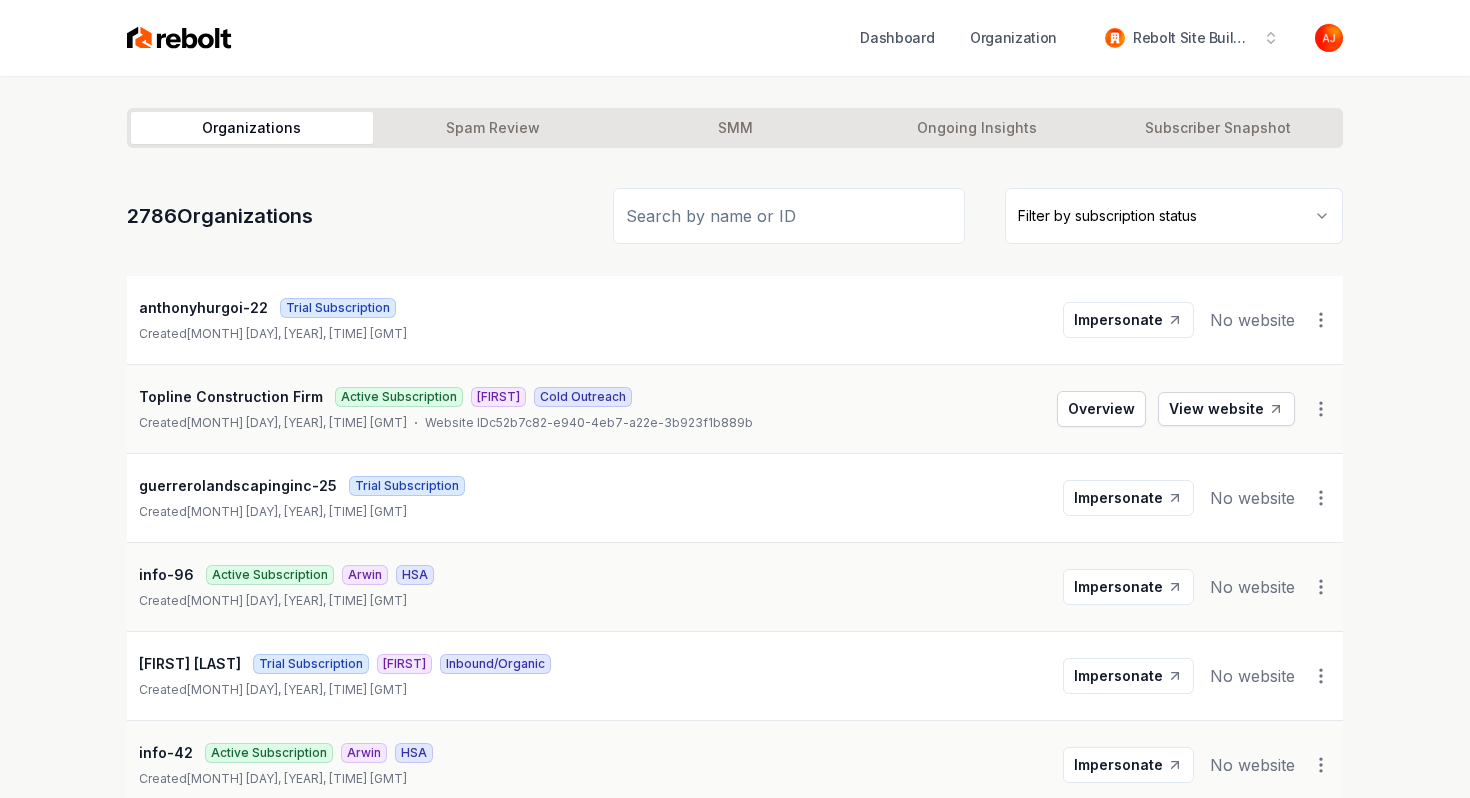 scroll, scrollTop: 0, scrollLeft: 0, axis: both 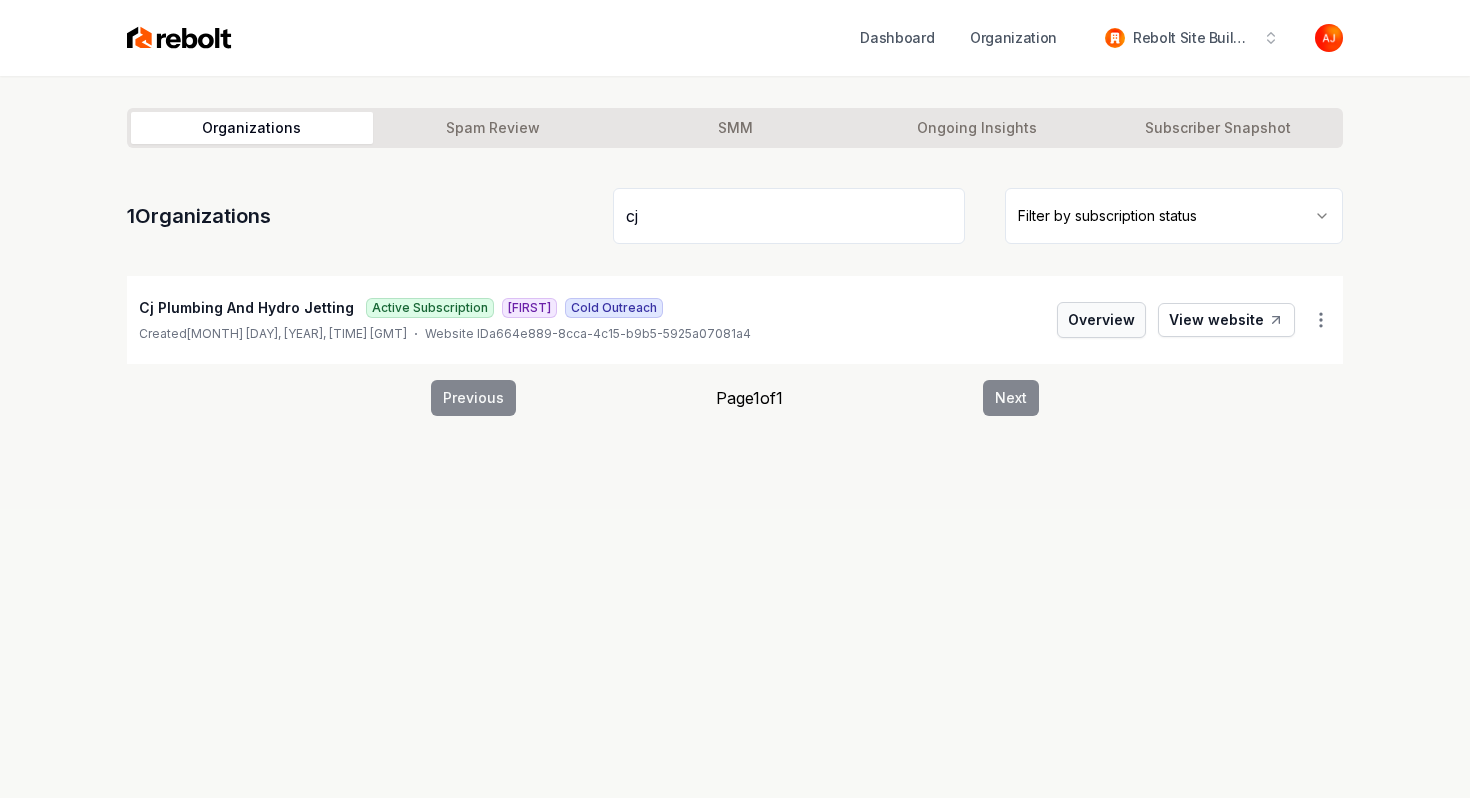 type on "cj" 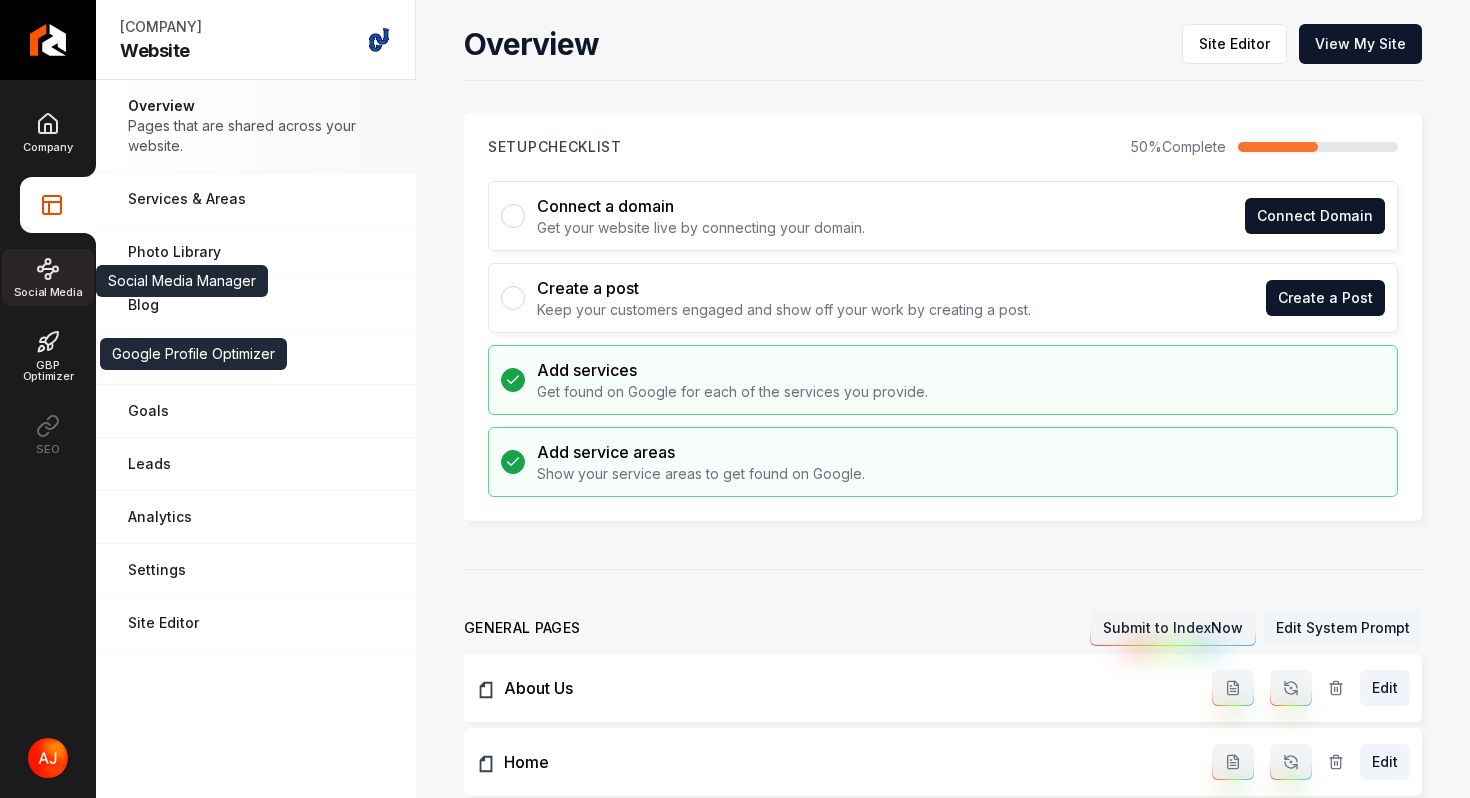click on "Social Media" at bounding box center [48, 277] 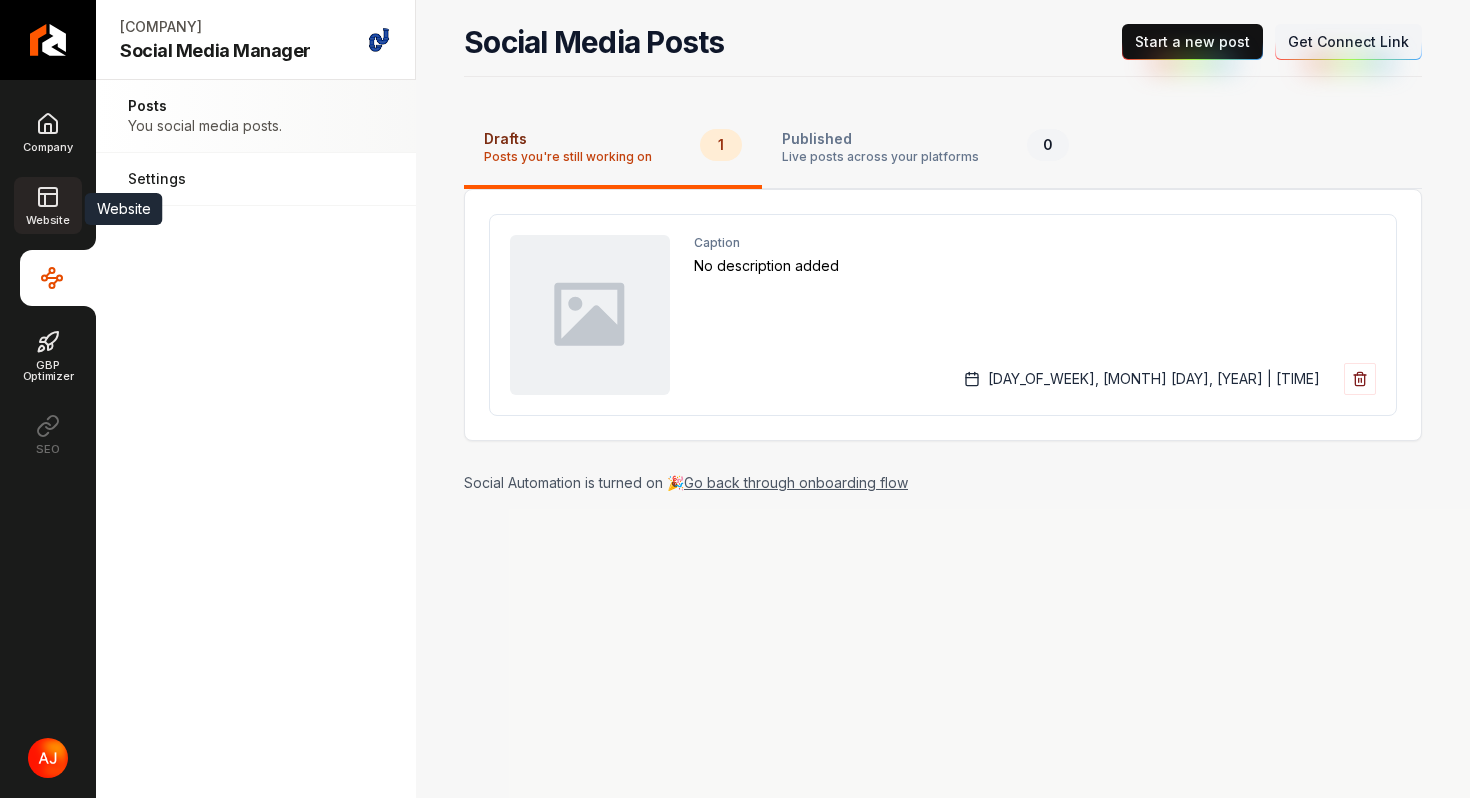 click 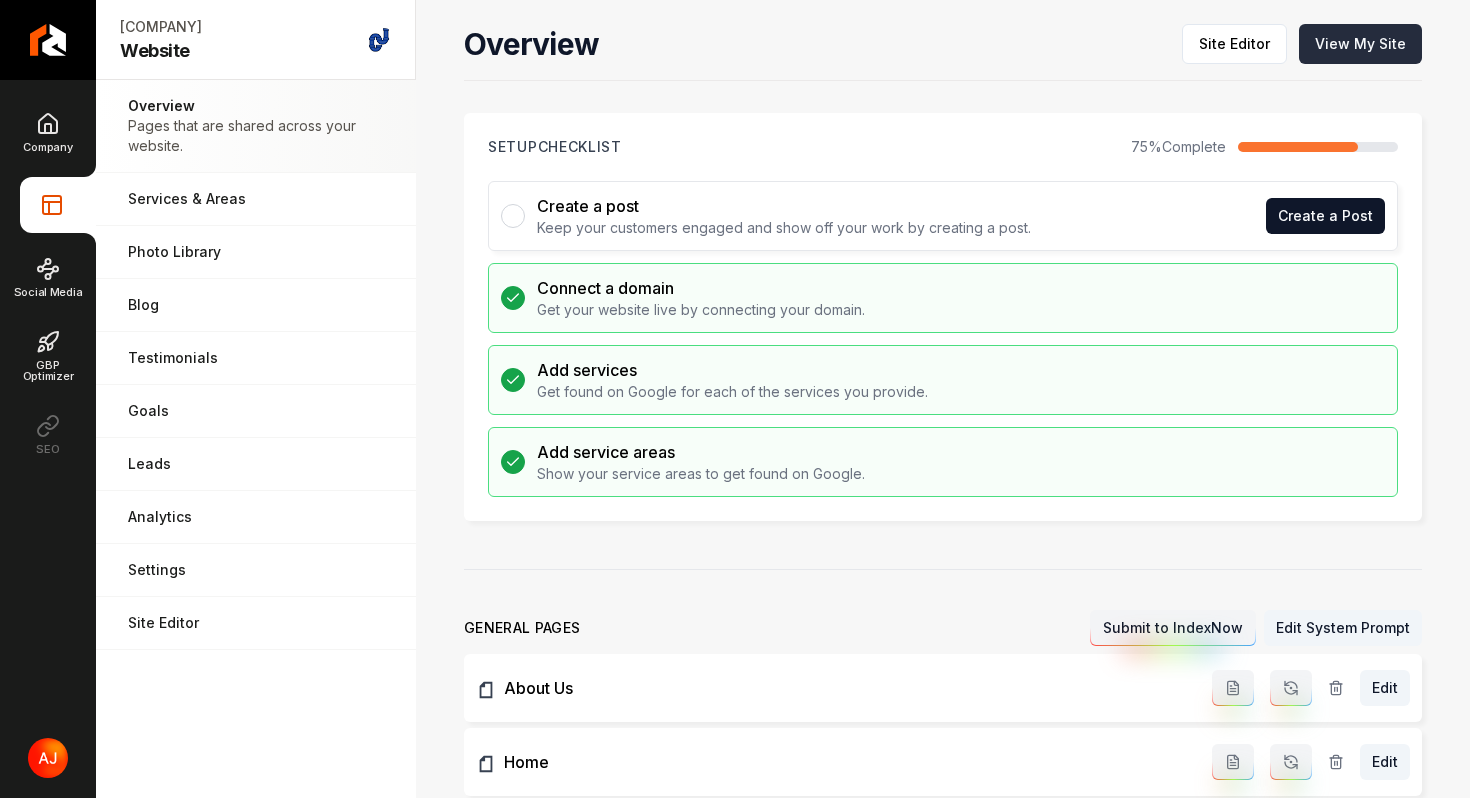 click on "View My Site" at bounding box center [1360, 44] 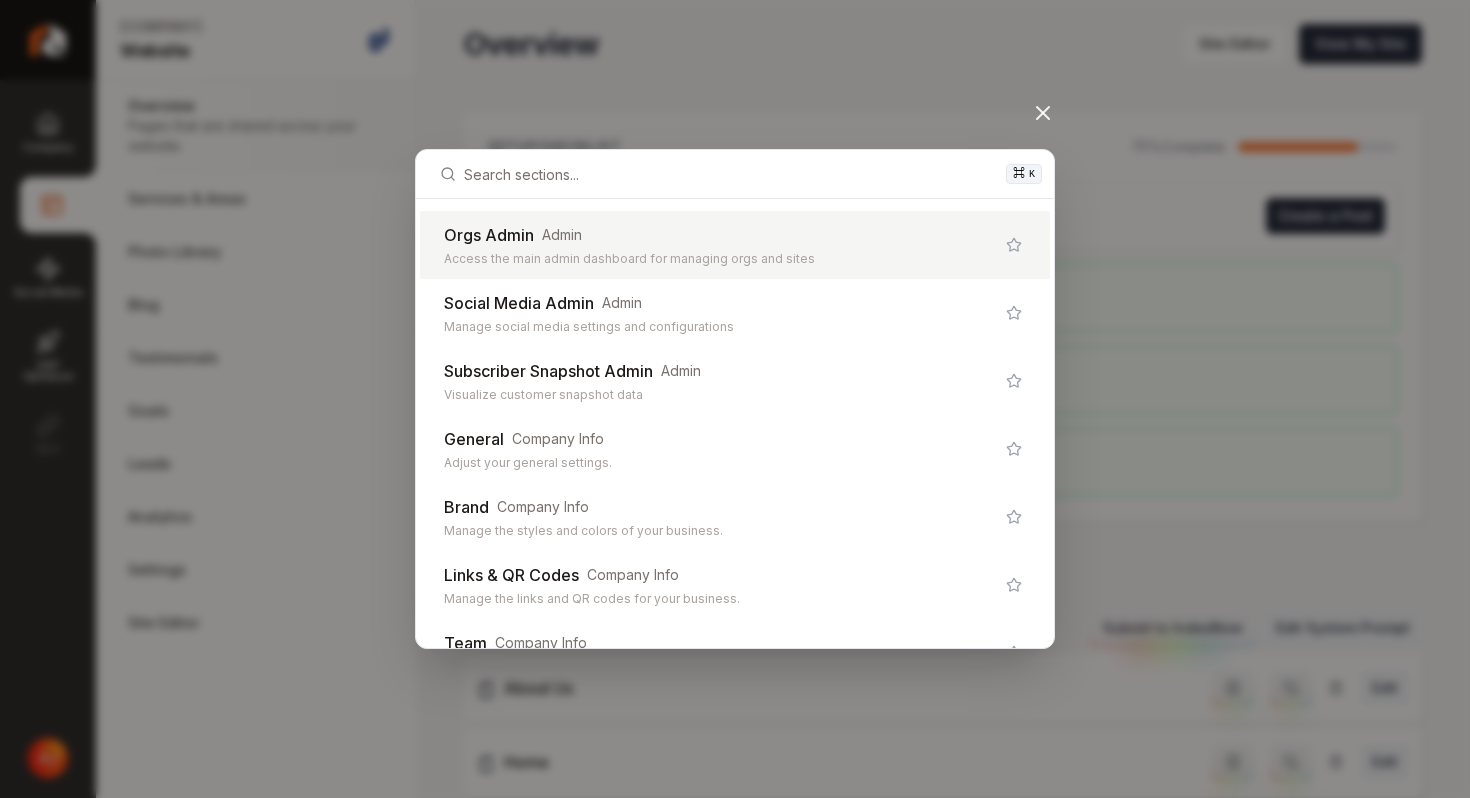 type on "\" 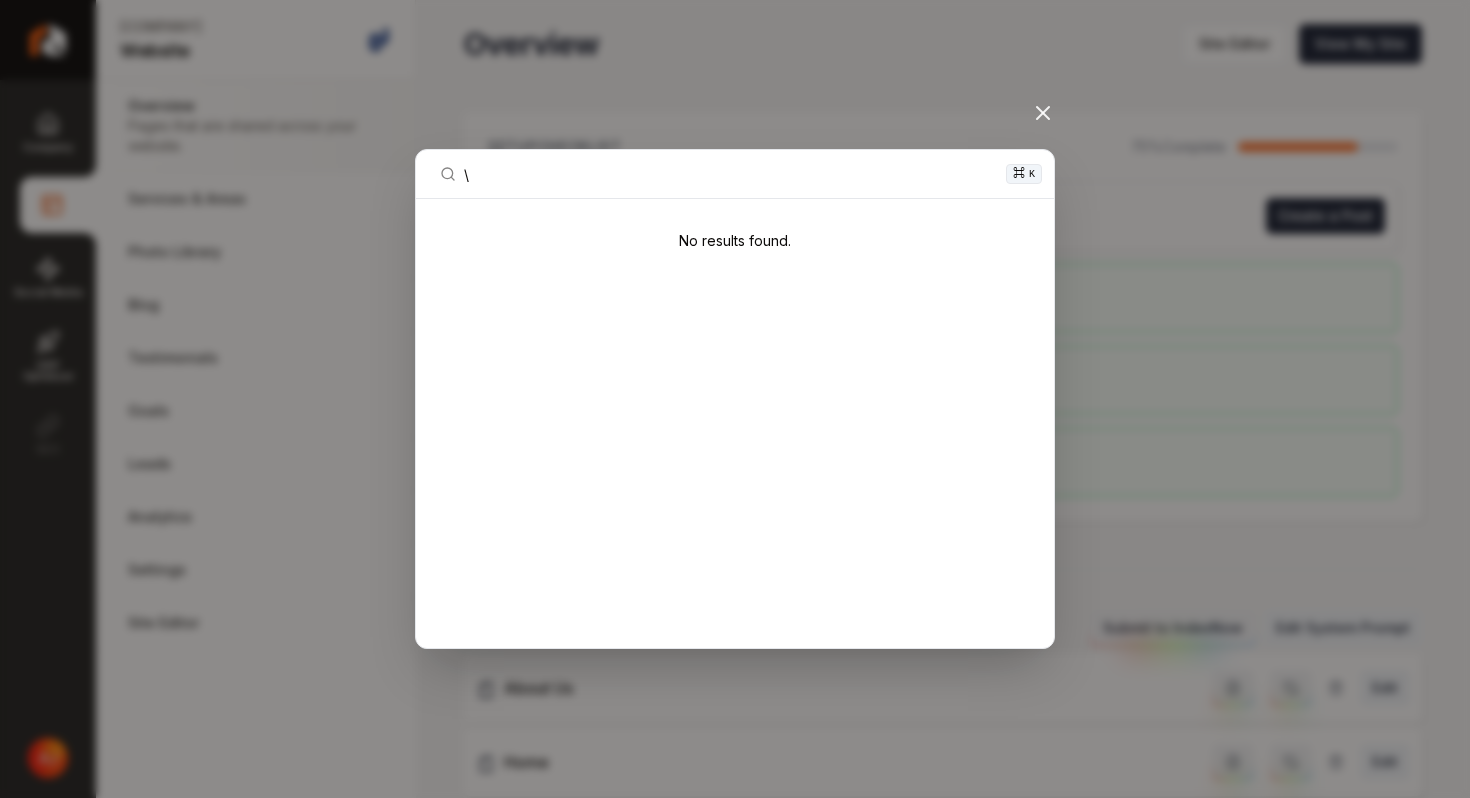 type 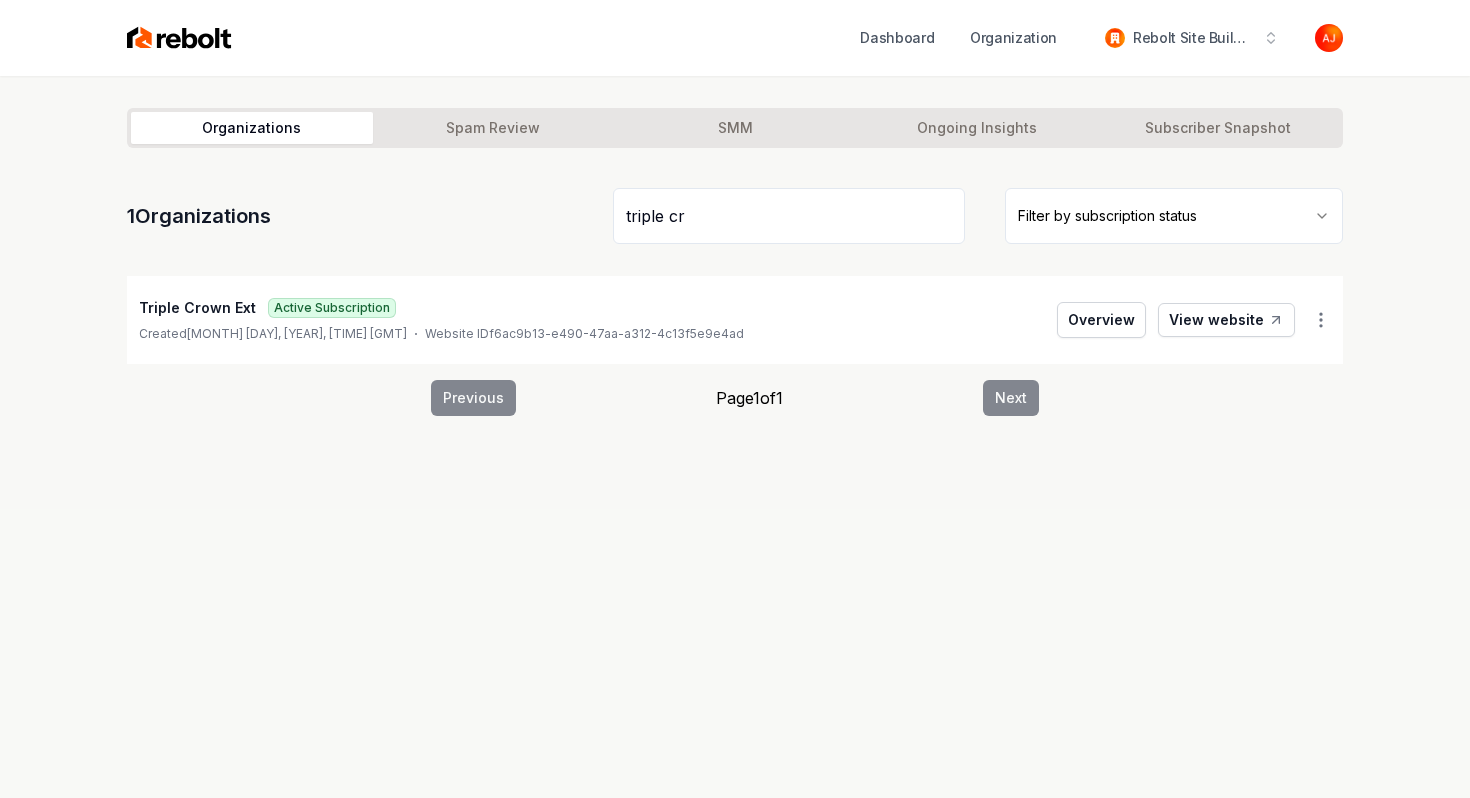 type on "triple cr" 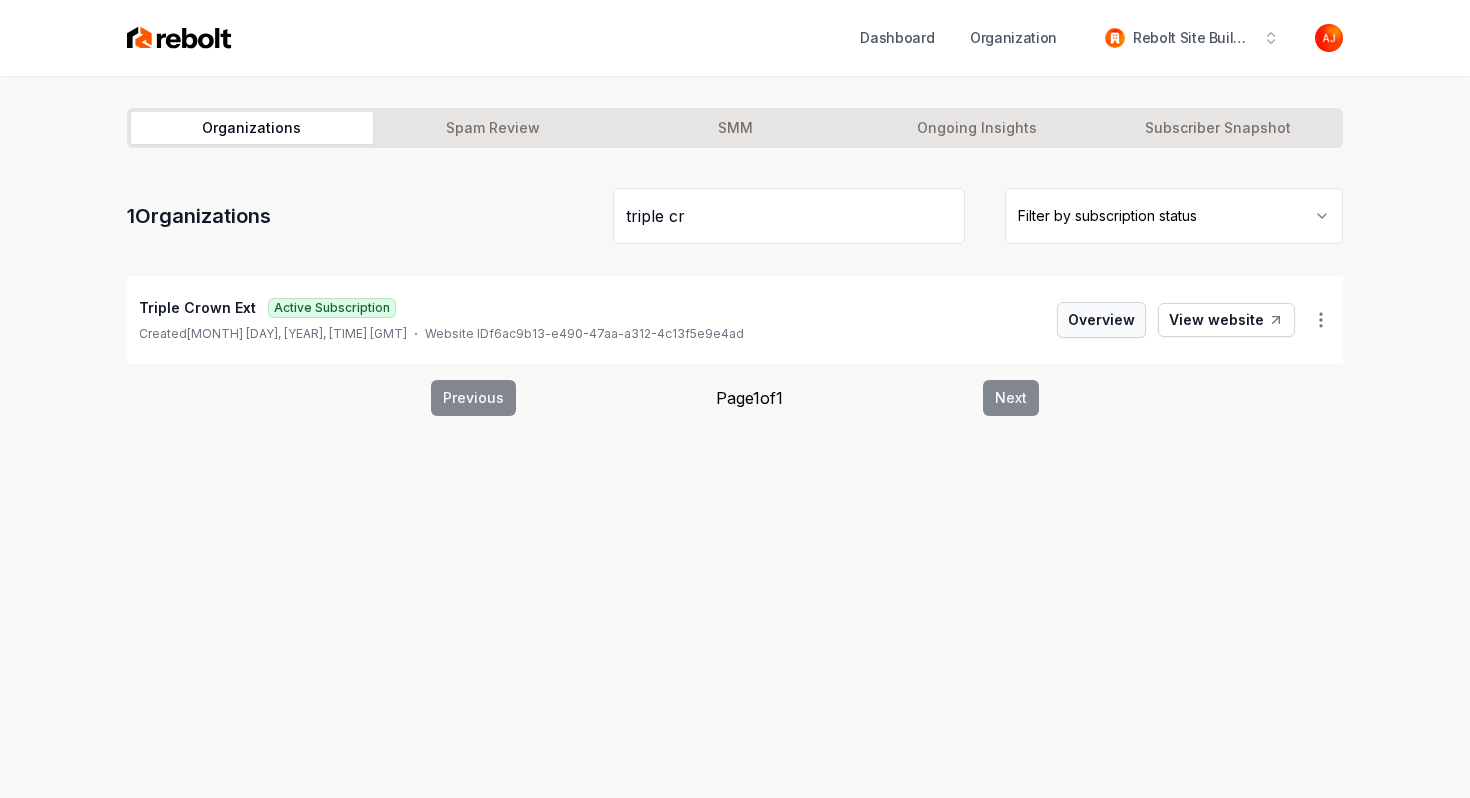 click on "Overview" at bounding box center [1101, 320] 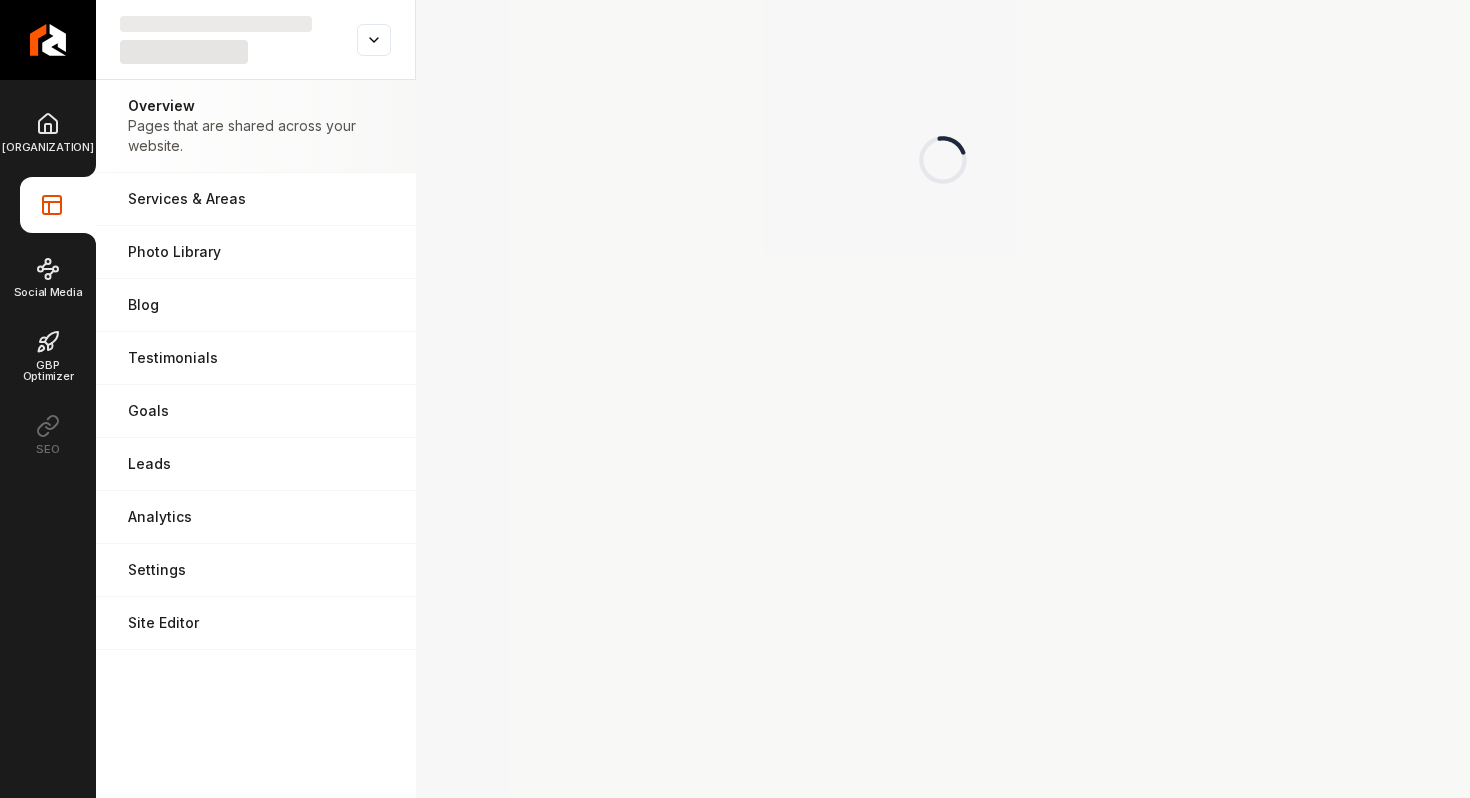 scroll, scrollTop: 0, scrollLeft: 0, axis: both 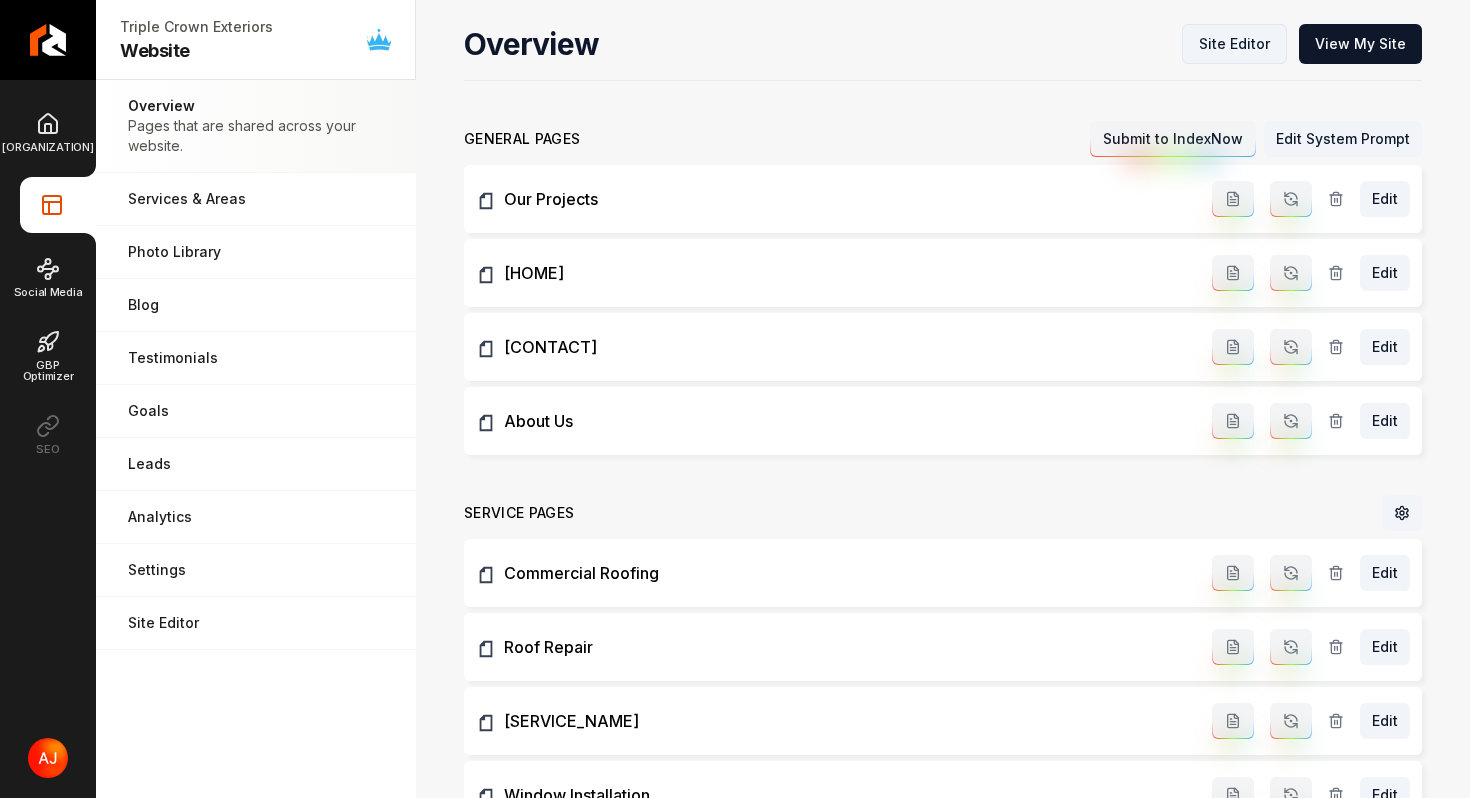 click on "Site Editor" at bounding box center [1234, 44] 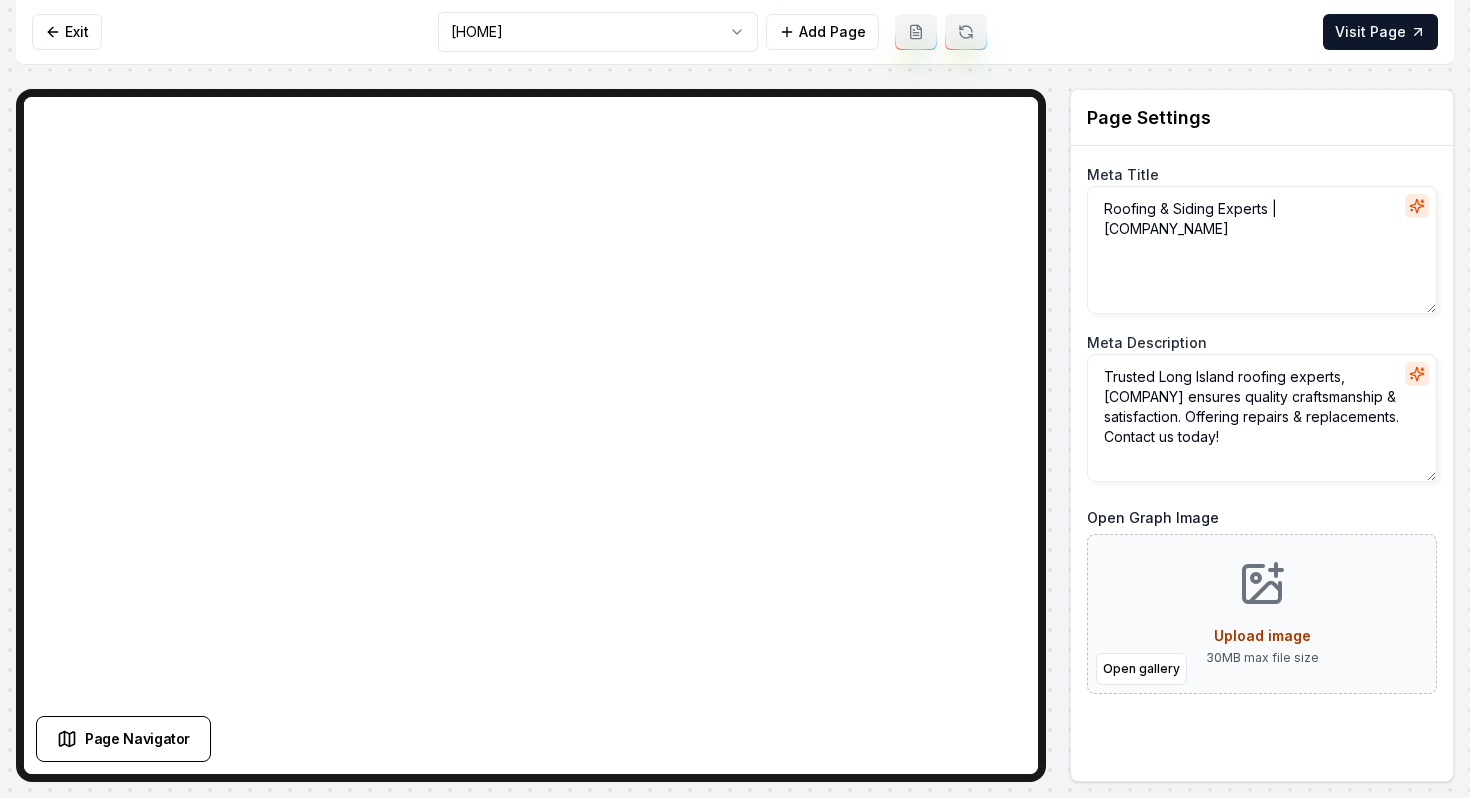 click on "Computer Required This feature is only available on a computer. Please switch to a computer to edit your site. Go back Exit Home Add Page Visit Page Page Navigator Page Settings Meta Title Roofing & Siding Experts | [COMPANY_NAME] Meta Description Trusted [LOCATION] roofing experts, [COMPANY_NAME] ensures quality craftsmanship & satisfaction. Offering repairs & replacements. Contact us today! Open Graph Image Open gallery Upload image 30 MB max file size Discard Changes Save Section Editor Unsupported section type /dashboard/sites/[UUID]/pages/[UUID]" at bounding box center [735, 399] 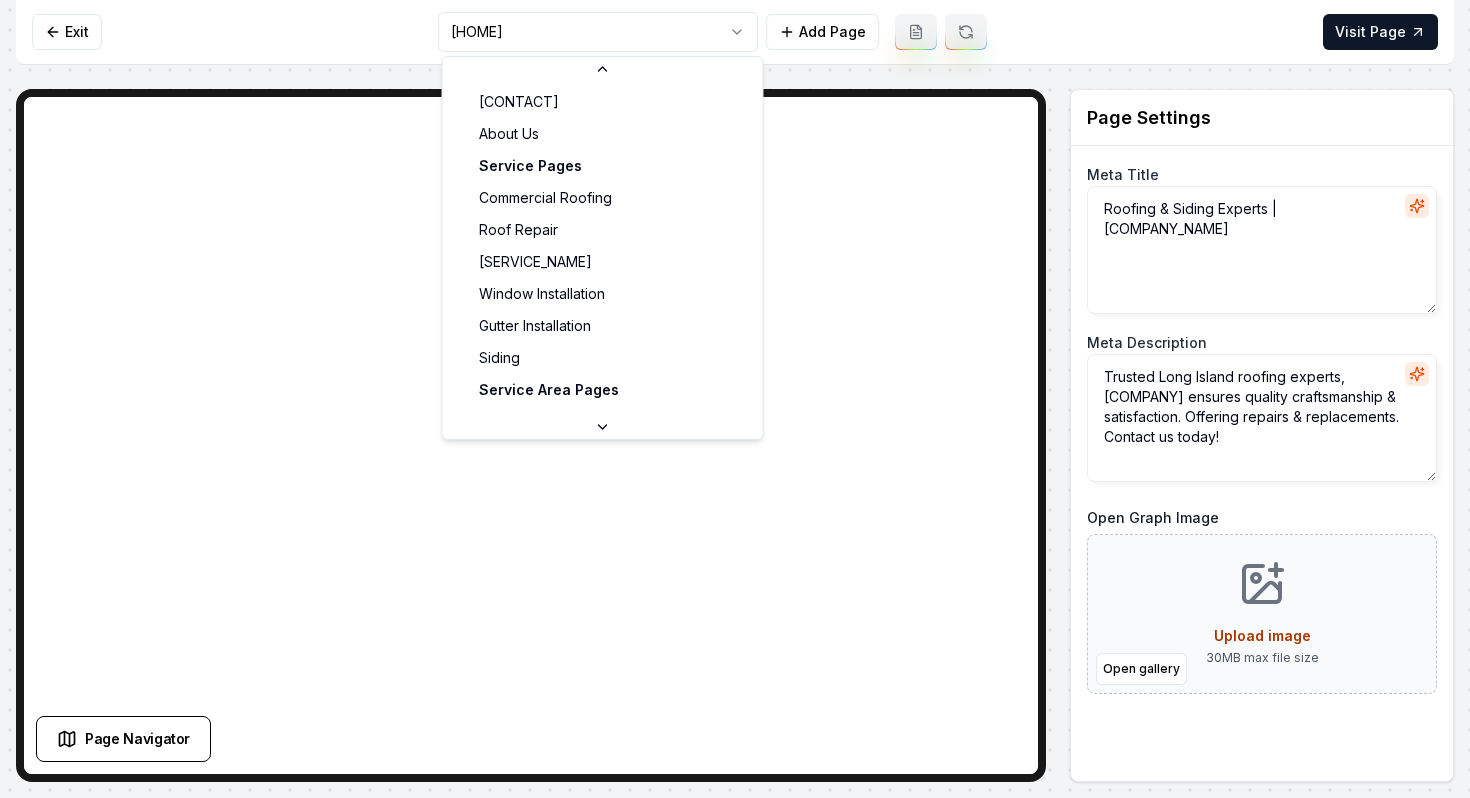 scroll, scrollTop: 0, scrollLeft: 0, axis: both 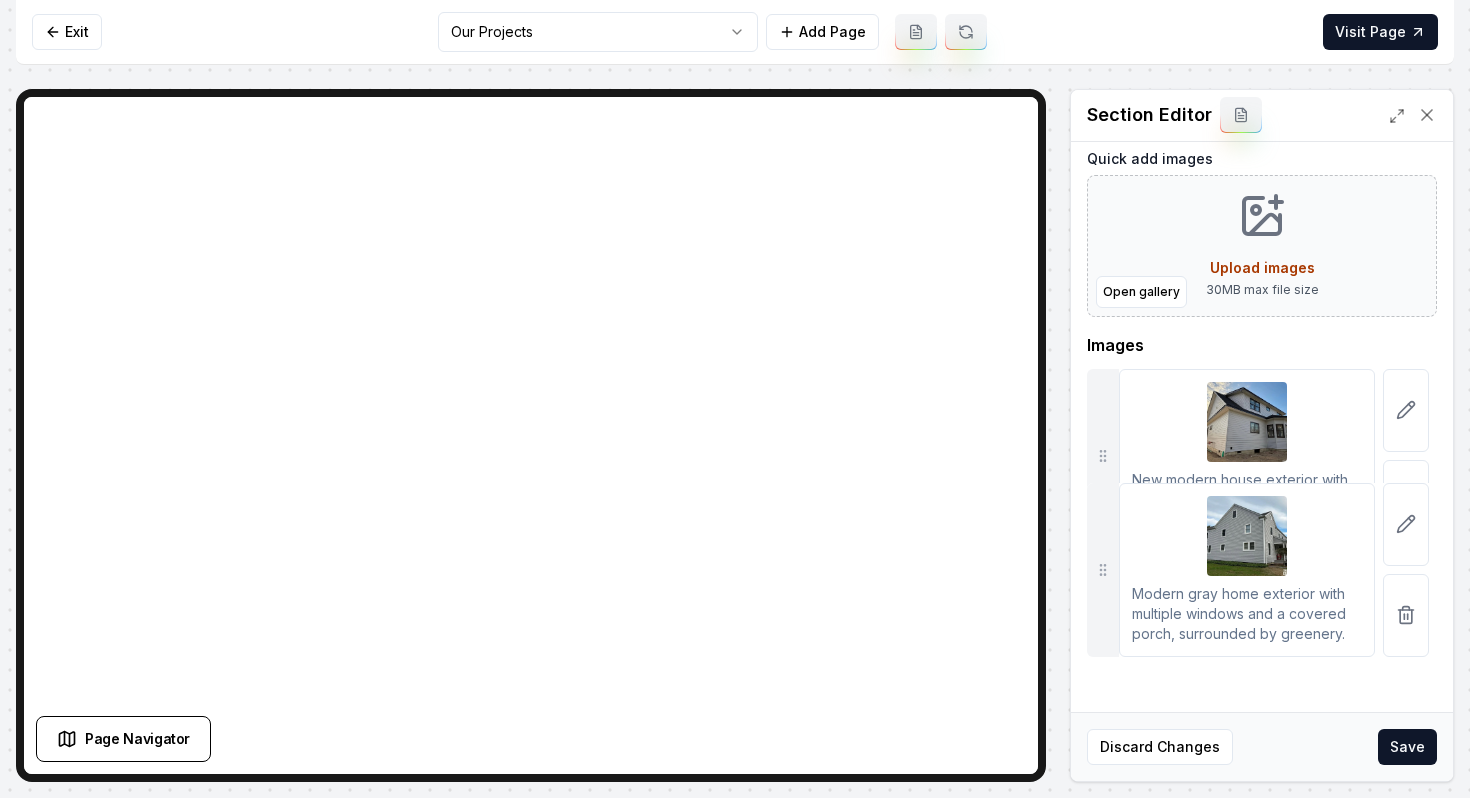 drag, startPoint x: 1115, startPoint y: 563, endPoint x: 1156, endPoint y: 605, distance: 58.694122 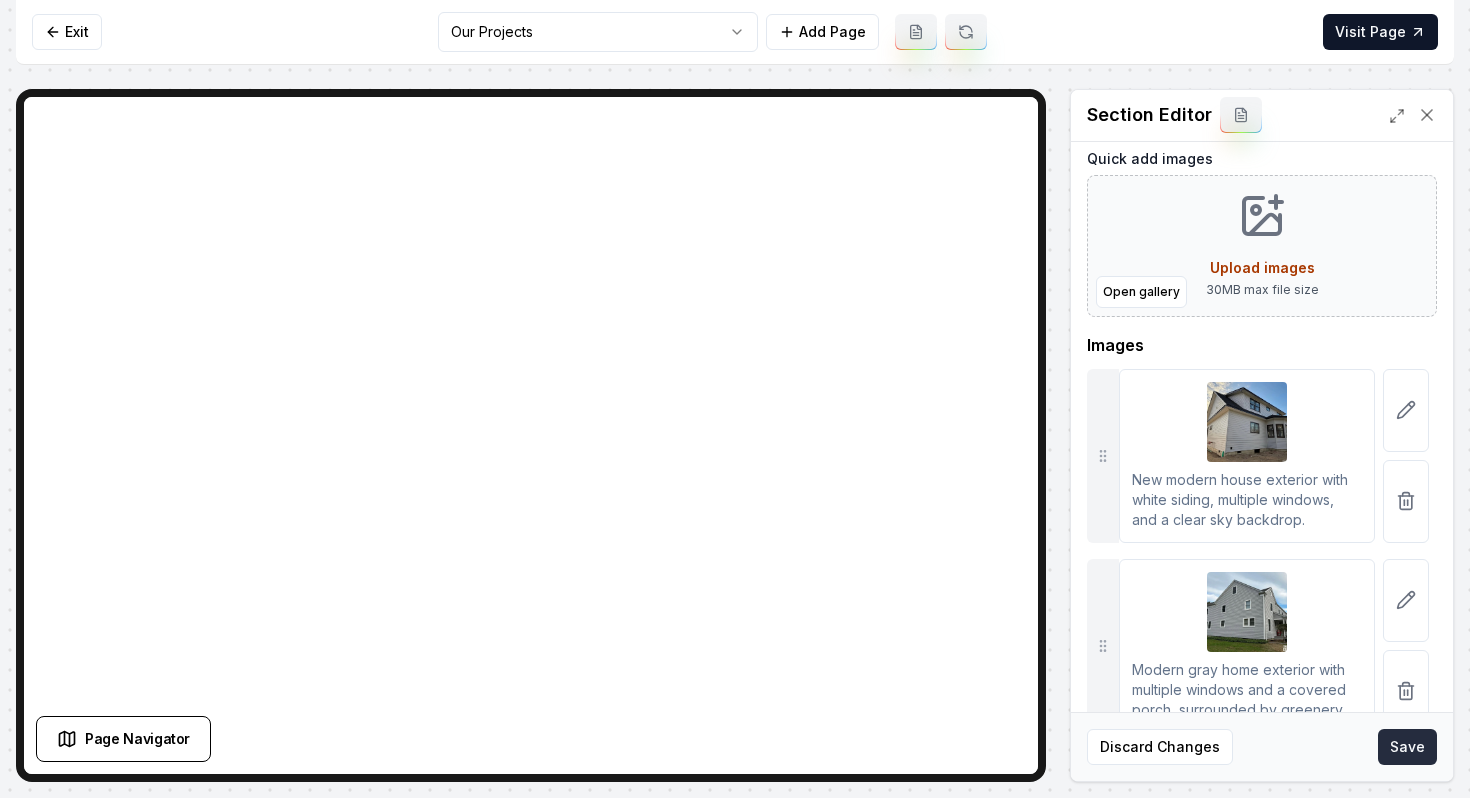 click on "Save" at bounding box center (1407, 747) 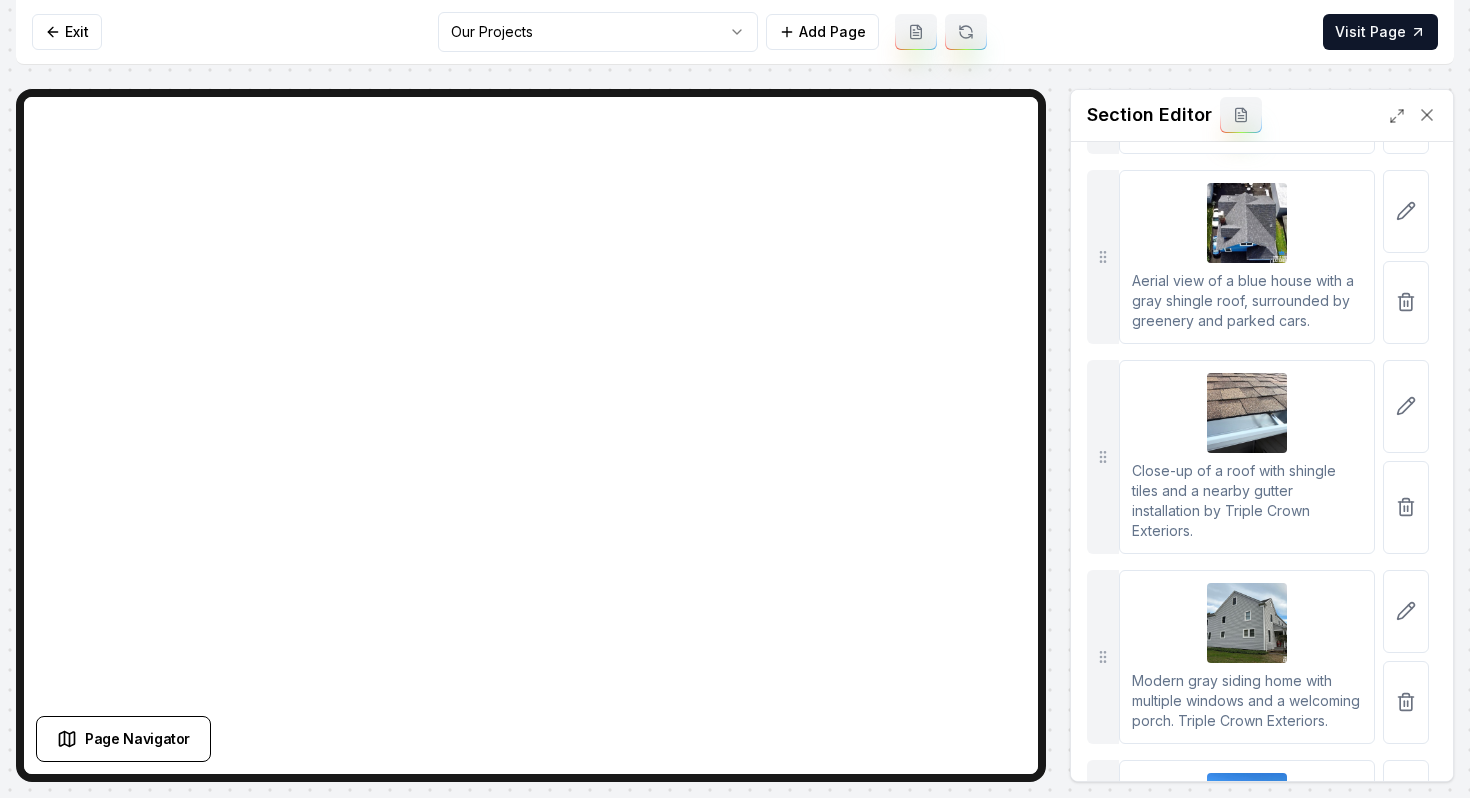 scroll, scrollTop: 5213, scrollLeft: 0, axis: vertical 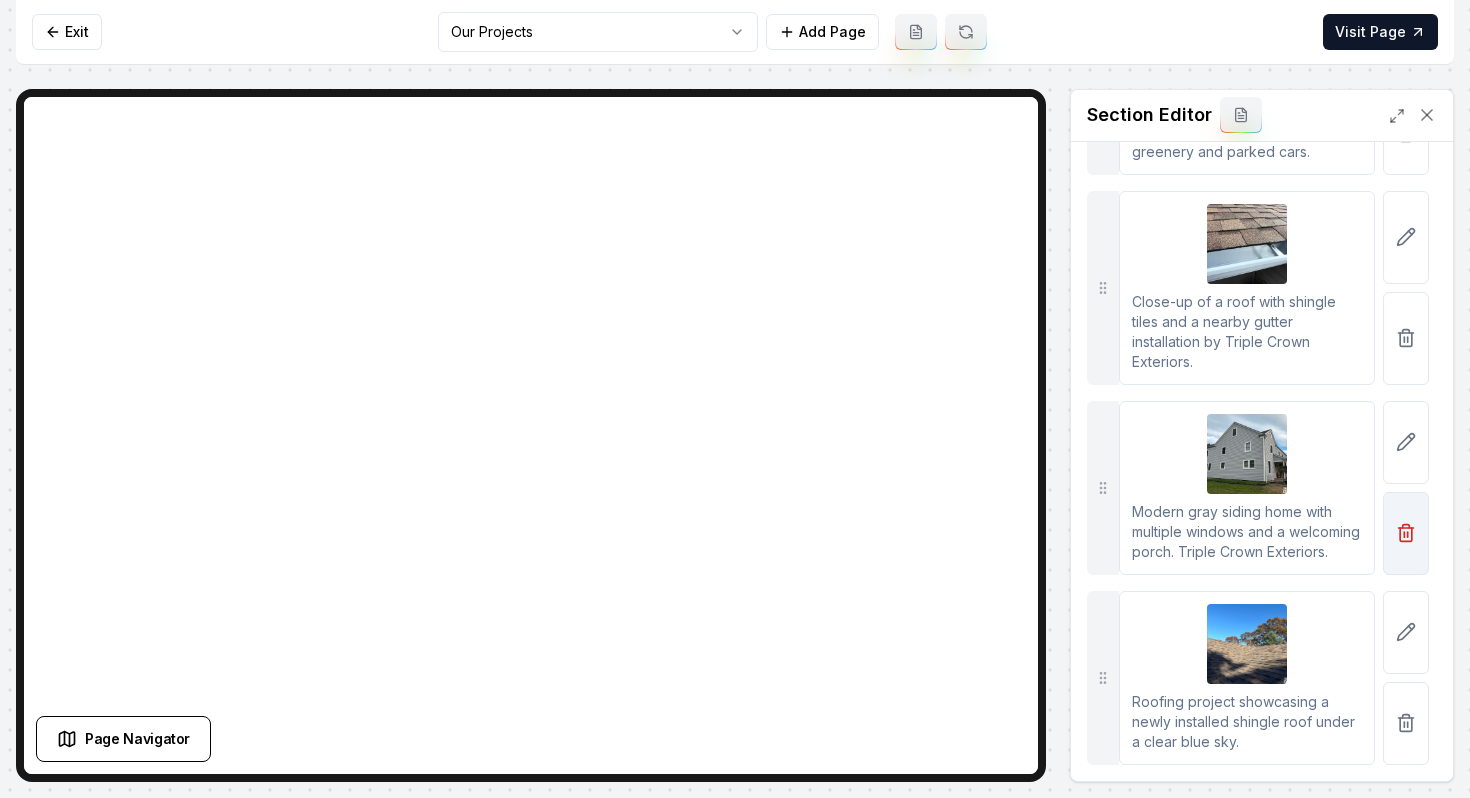 click 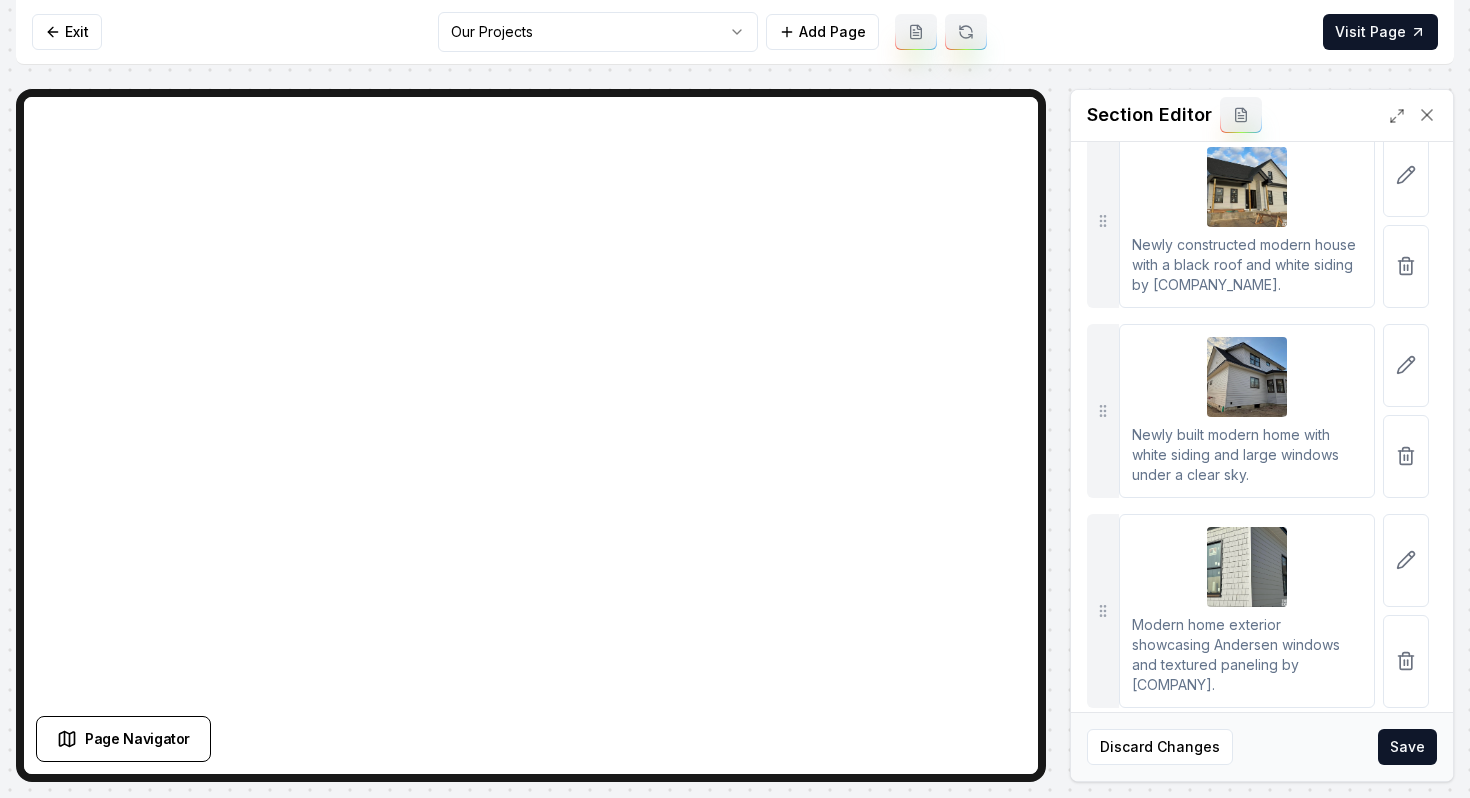 scroll, scrollTop: 5675, scrollLeft: 0, axis: vertical 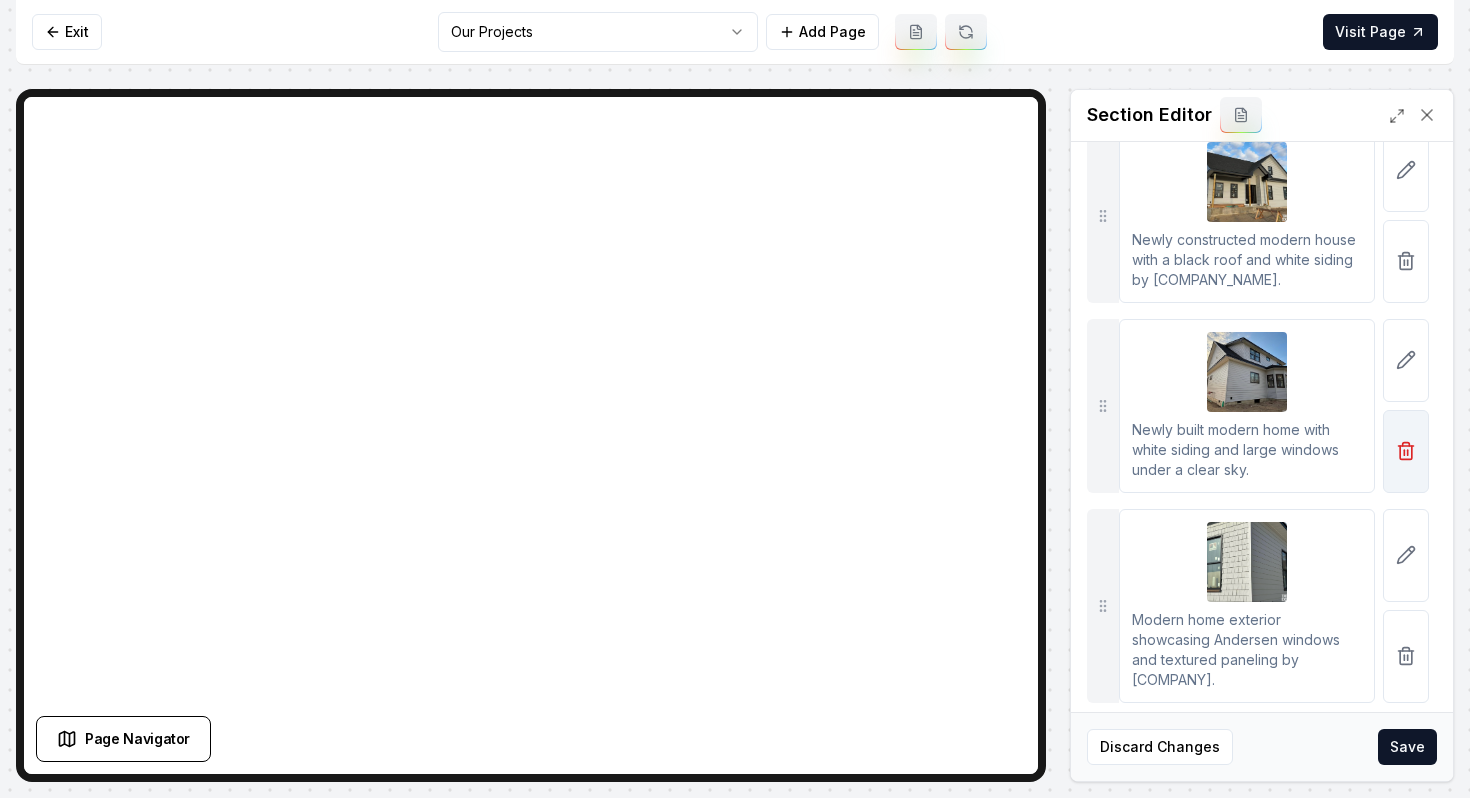 click 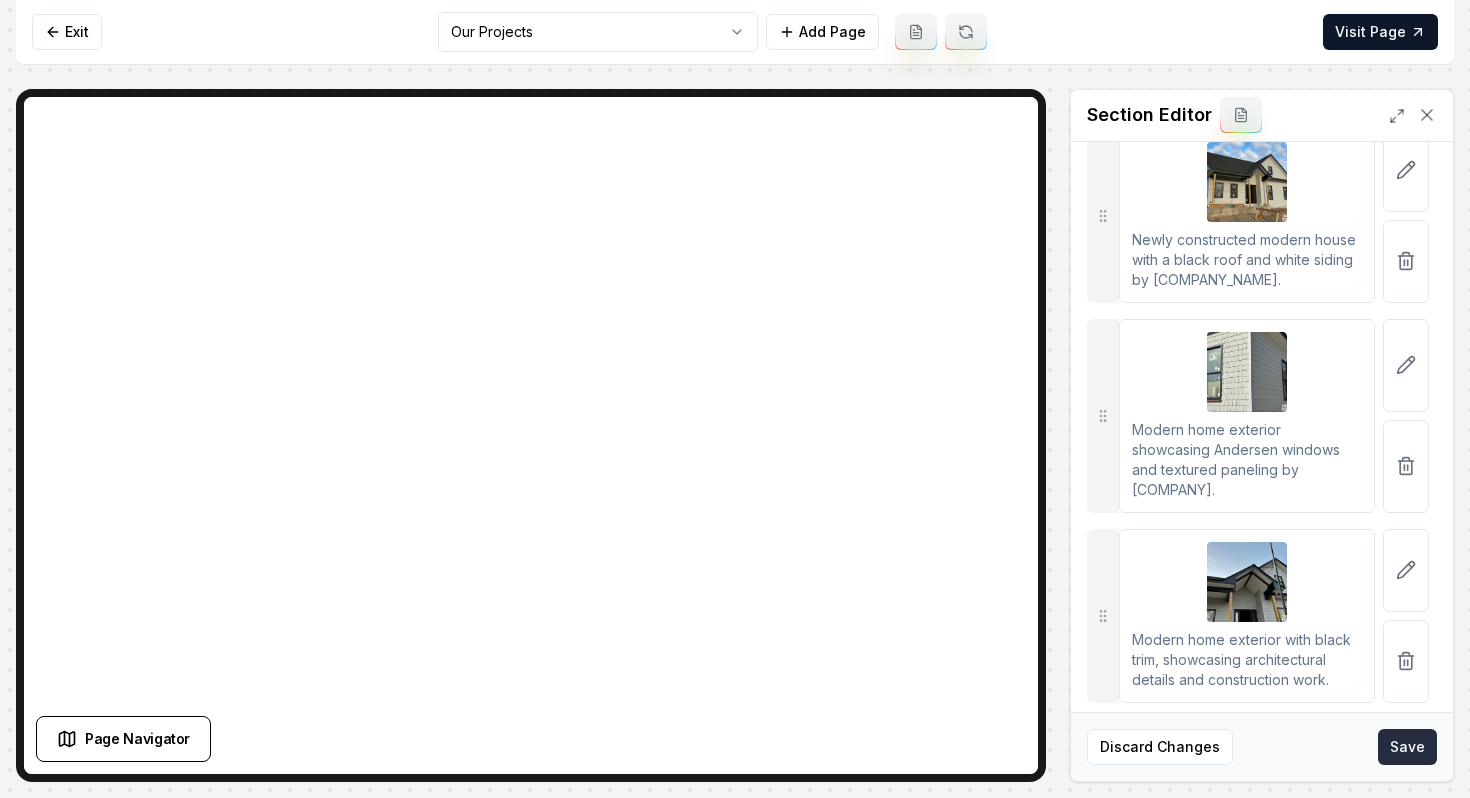 click on "Save" at bounding box center (1407, 747) 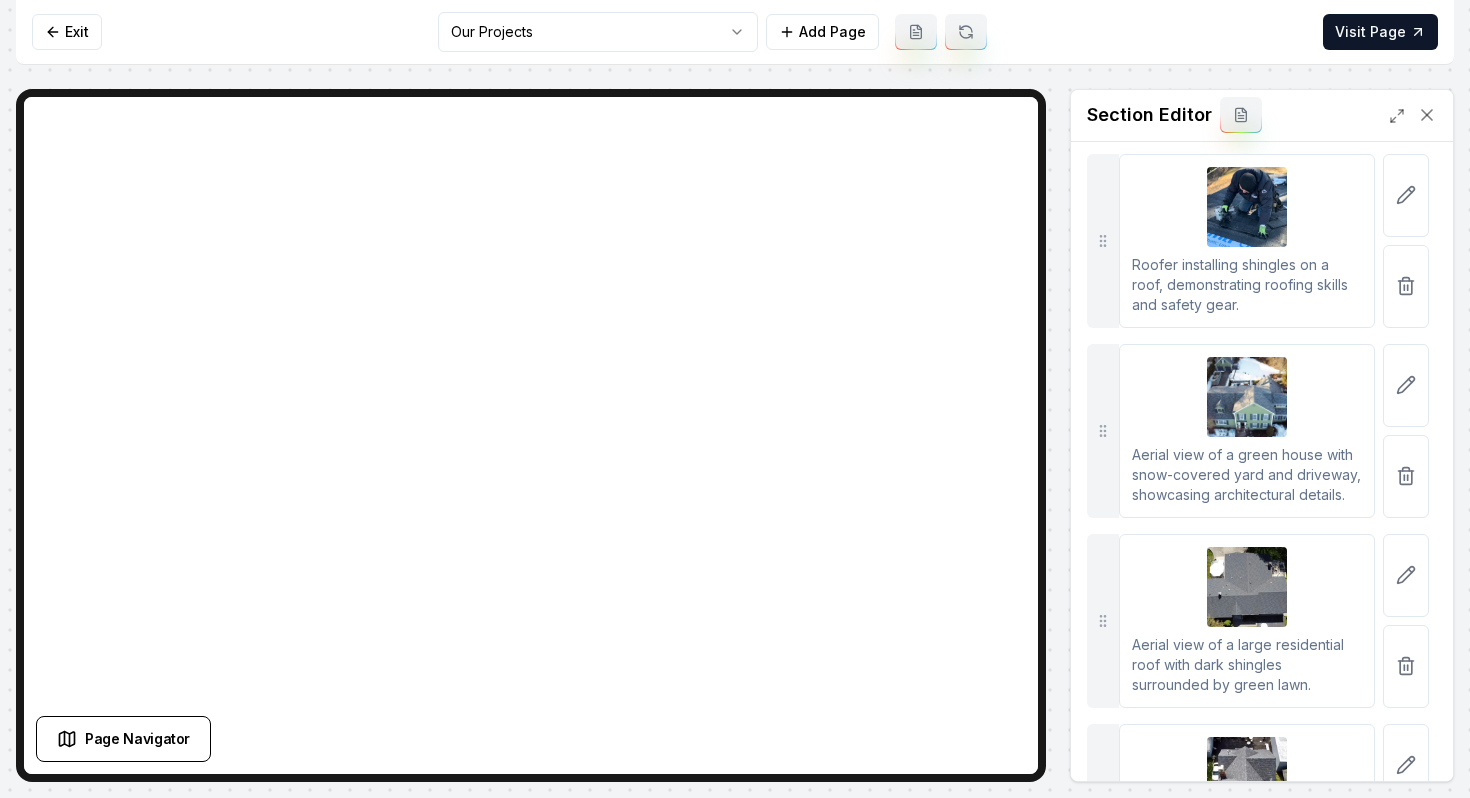 scroll, scrollTop: 4025, scrollLeft: 0, axis: vertical 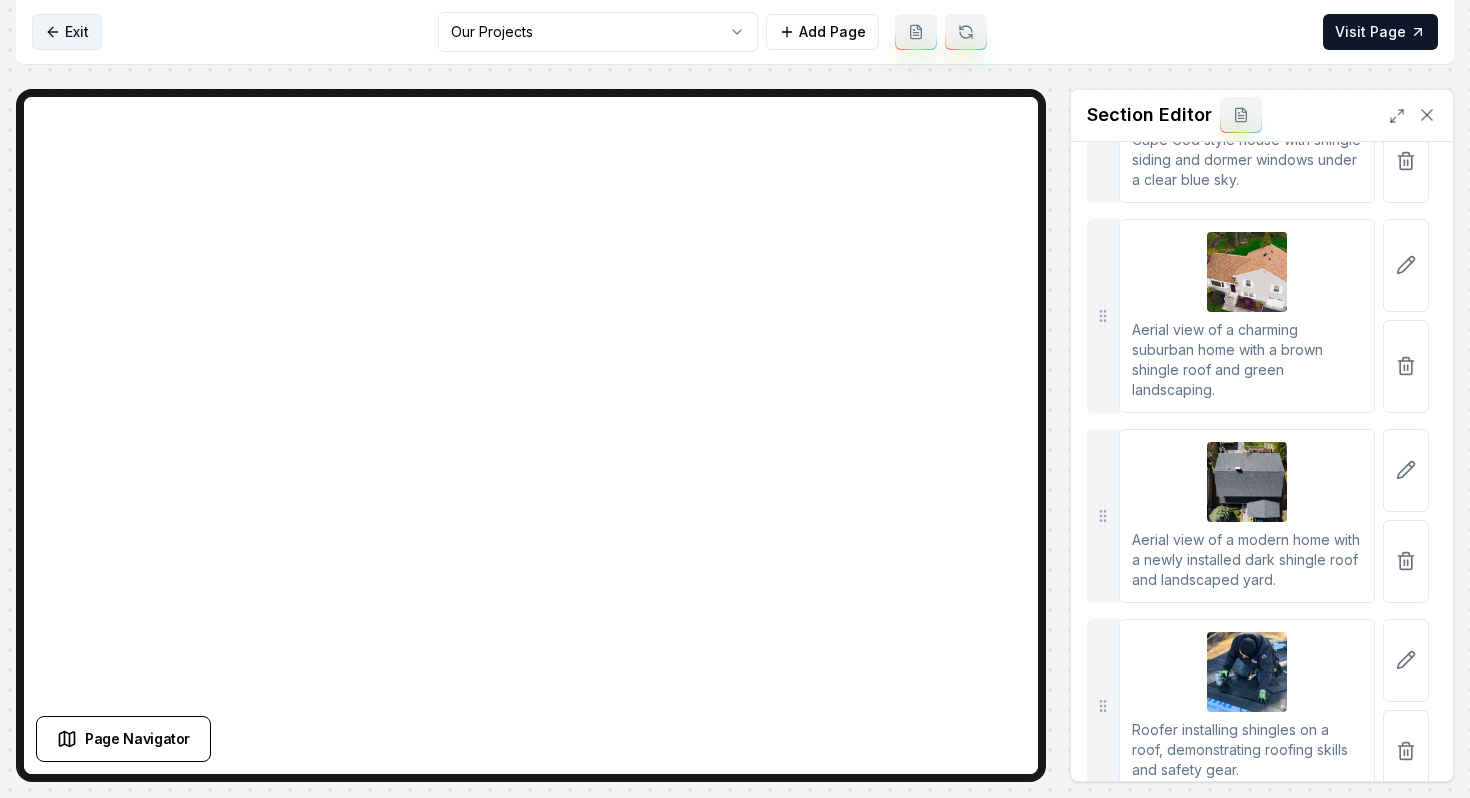 click on "Exit" at bounding box center [67, 32] 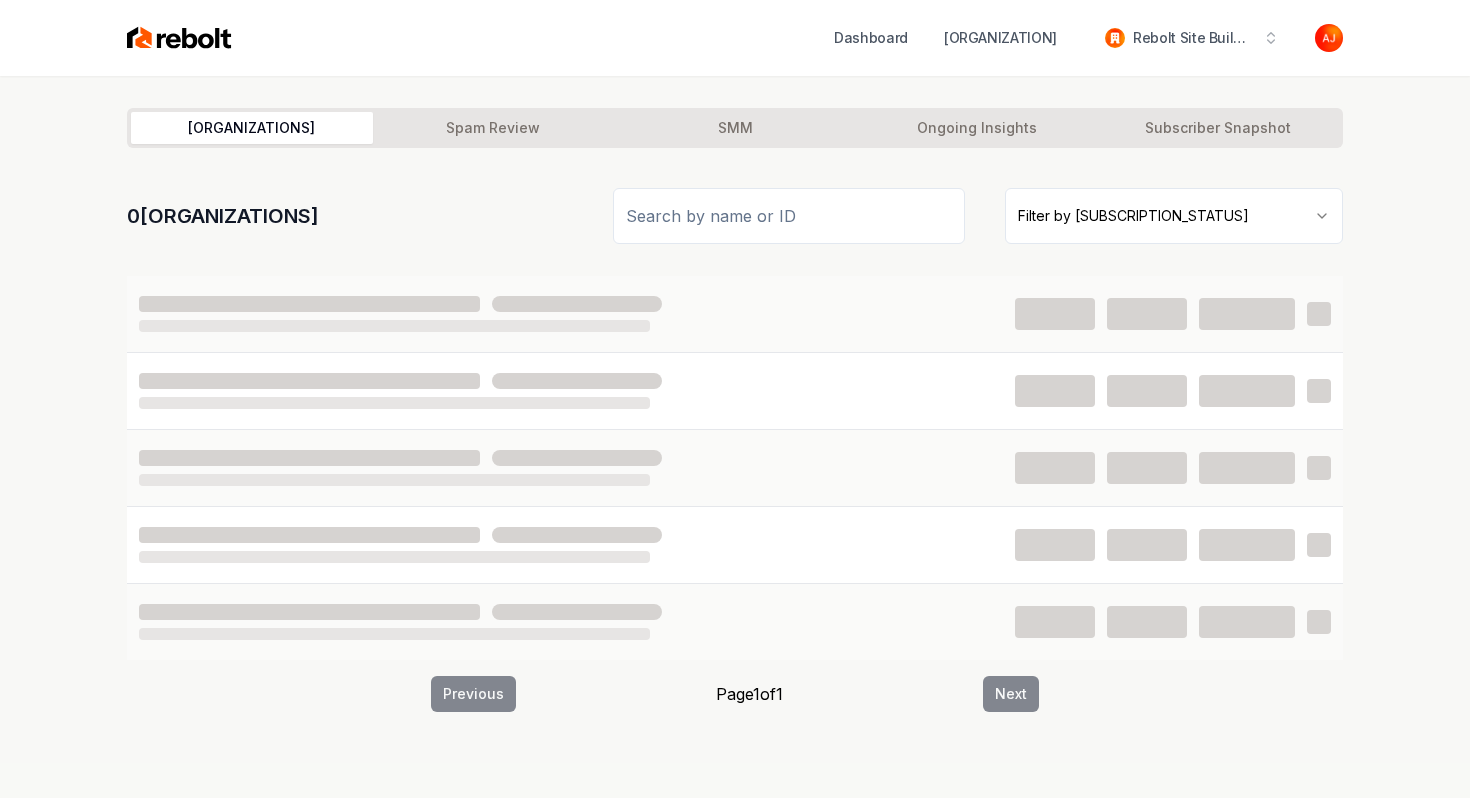 type on "b" 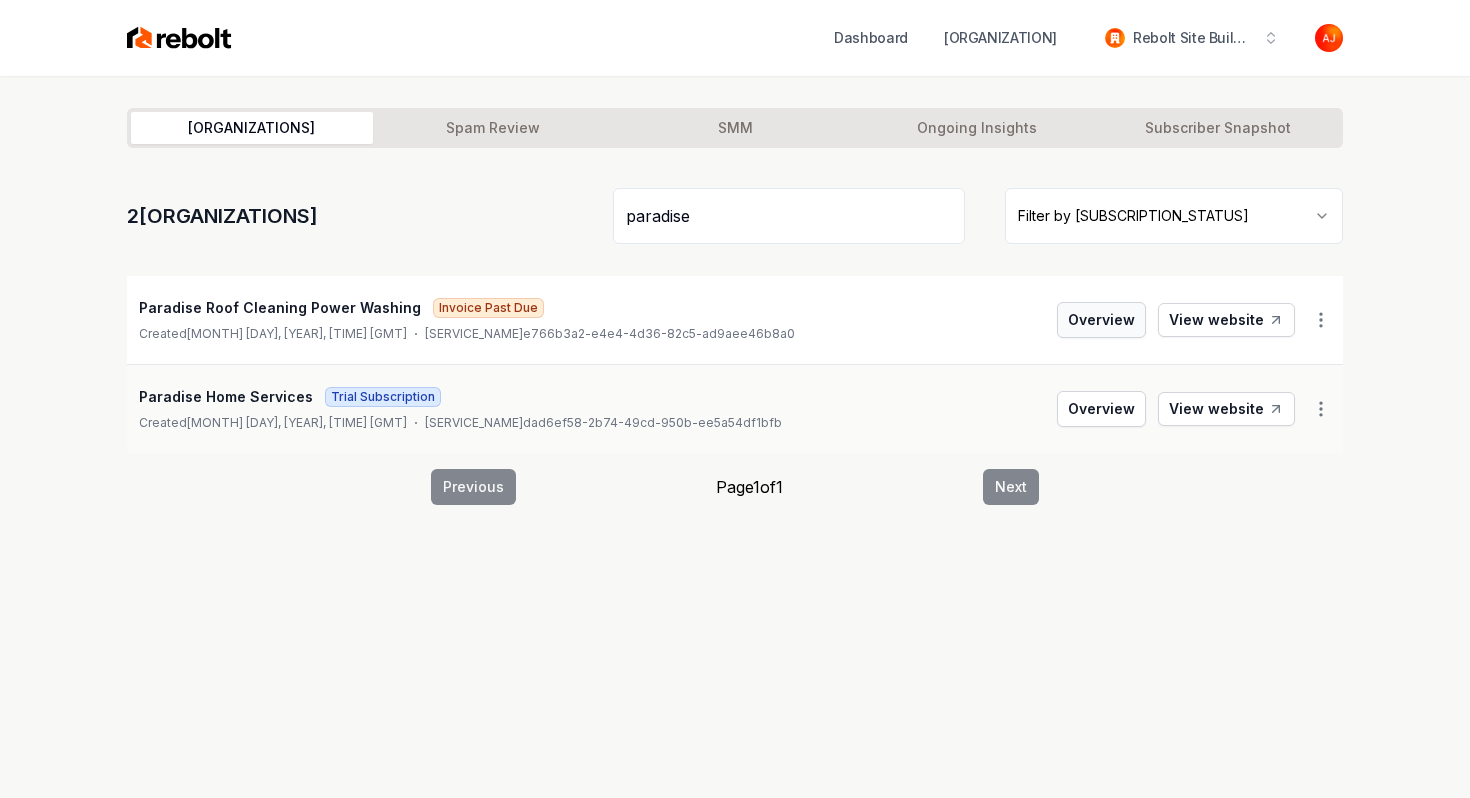 click on "Overview" at bounding box center [1101, 320] 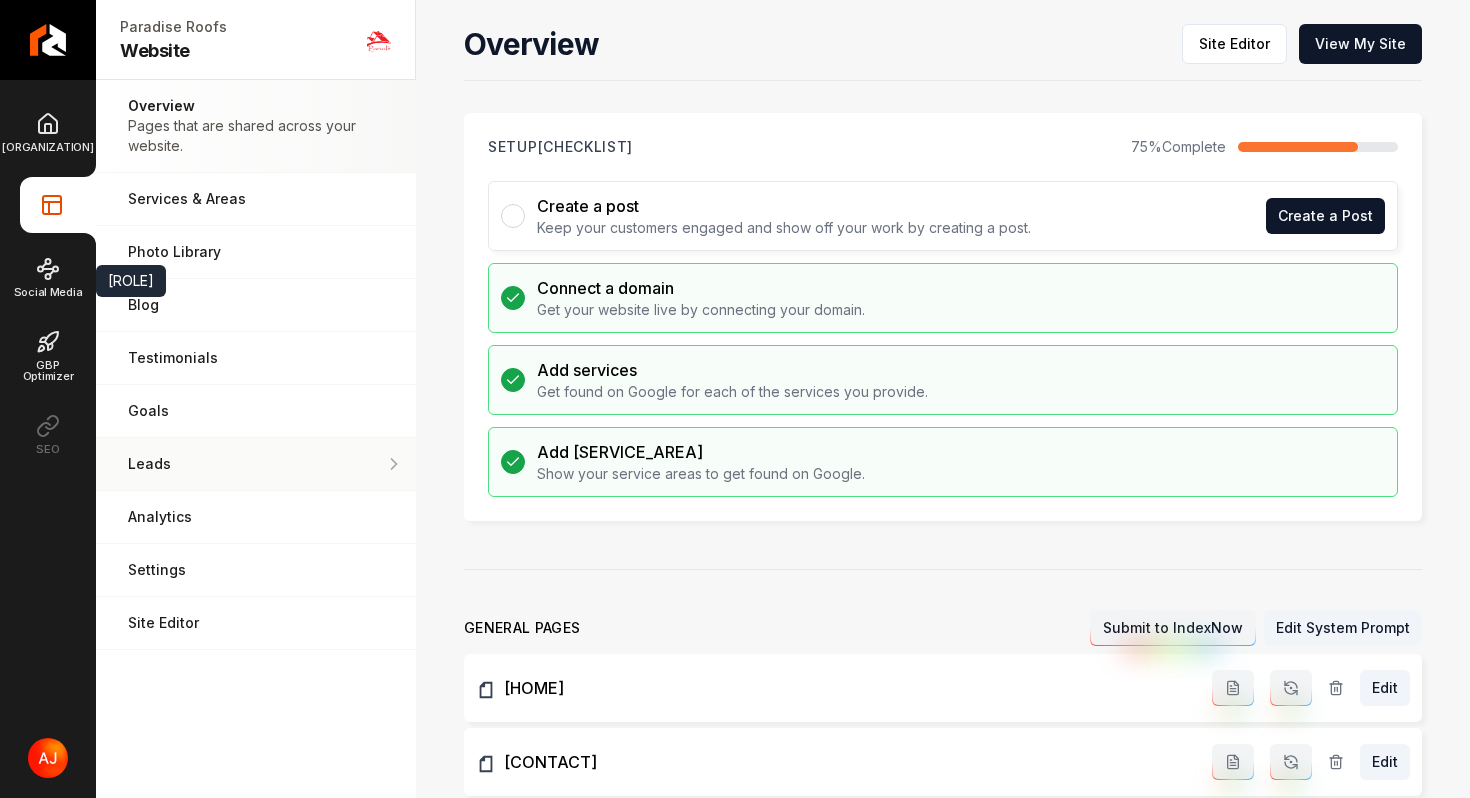 click on "Leads All of the leads that have come in through your website." at bounding box center [256, 464] 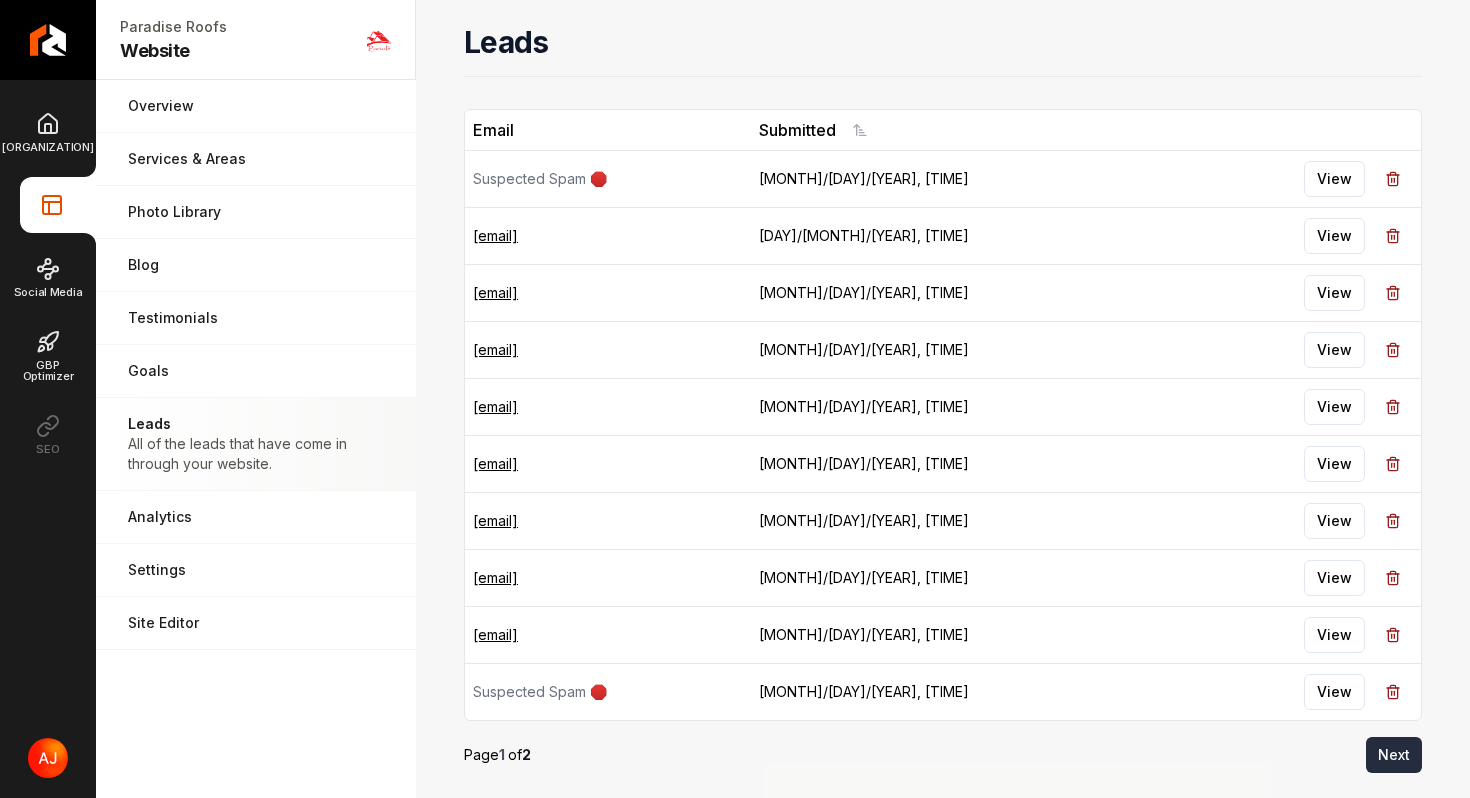 click on "Next" at bounding box center [1394, 755] 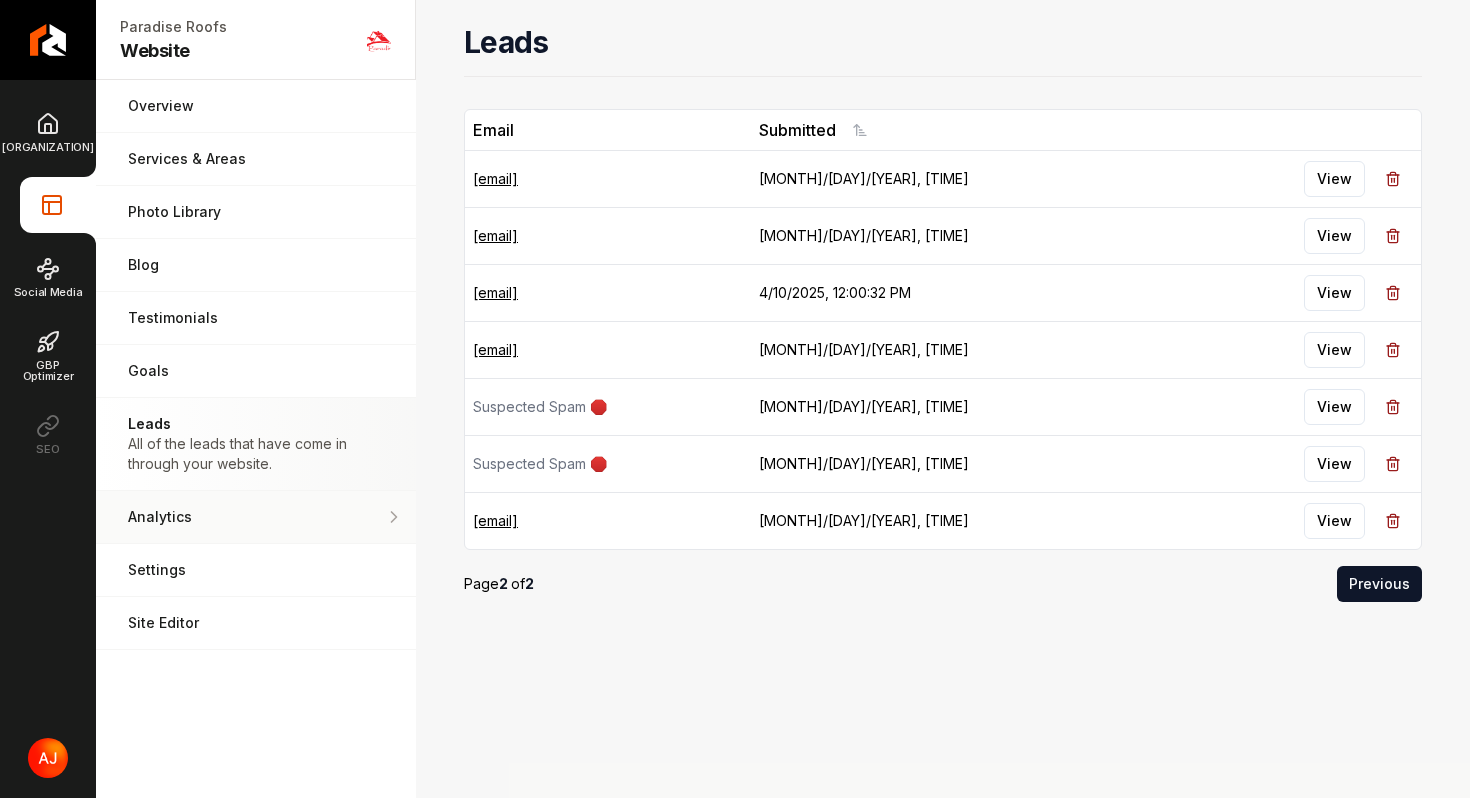 click on "Analytics Get an idea of your visitor count and what CTAs they clicked." at bounding box center [256, 517] 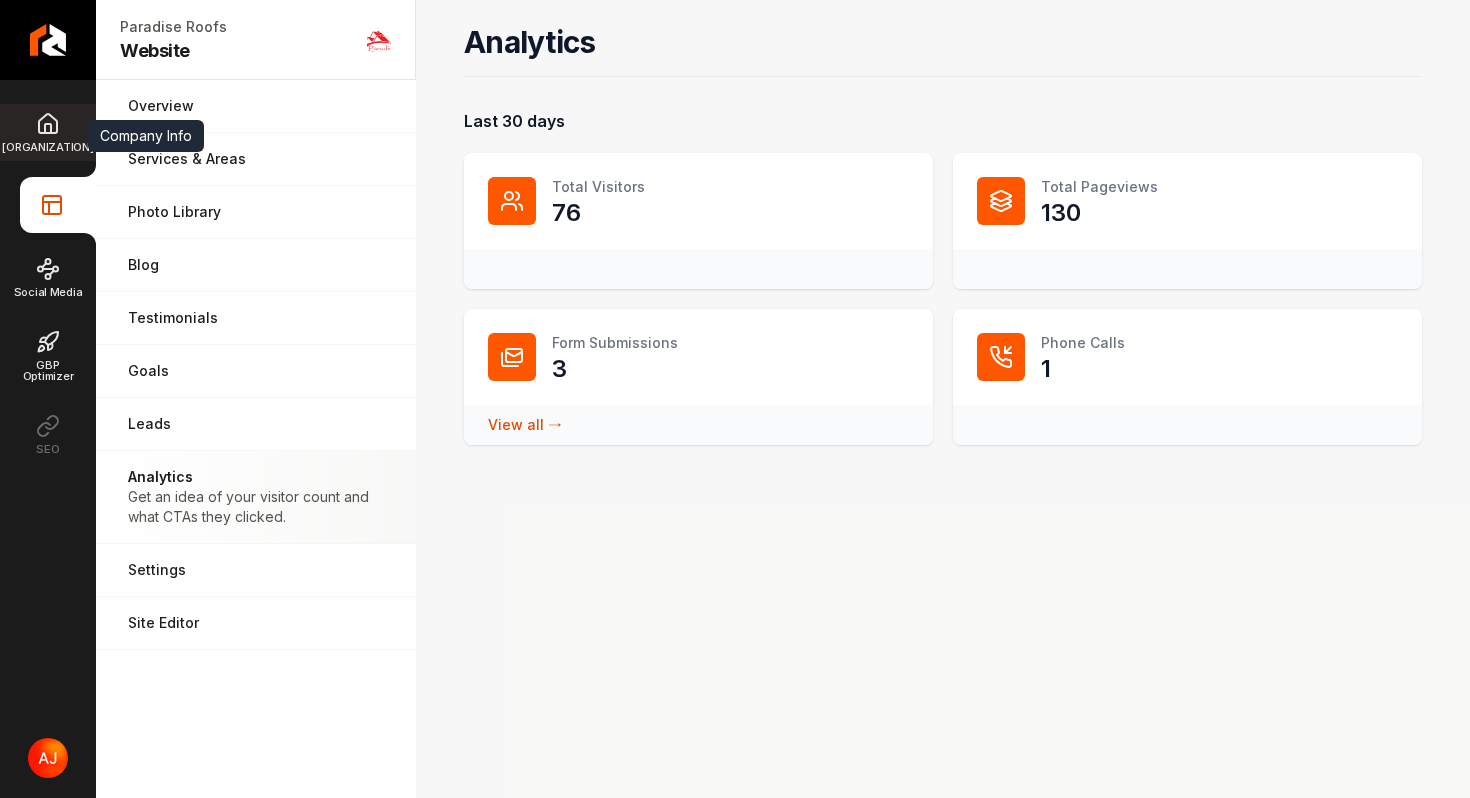 click 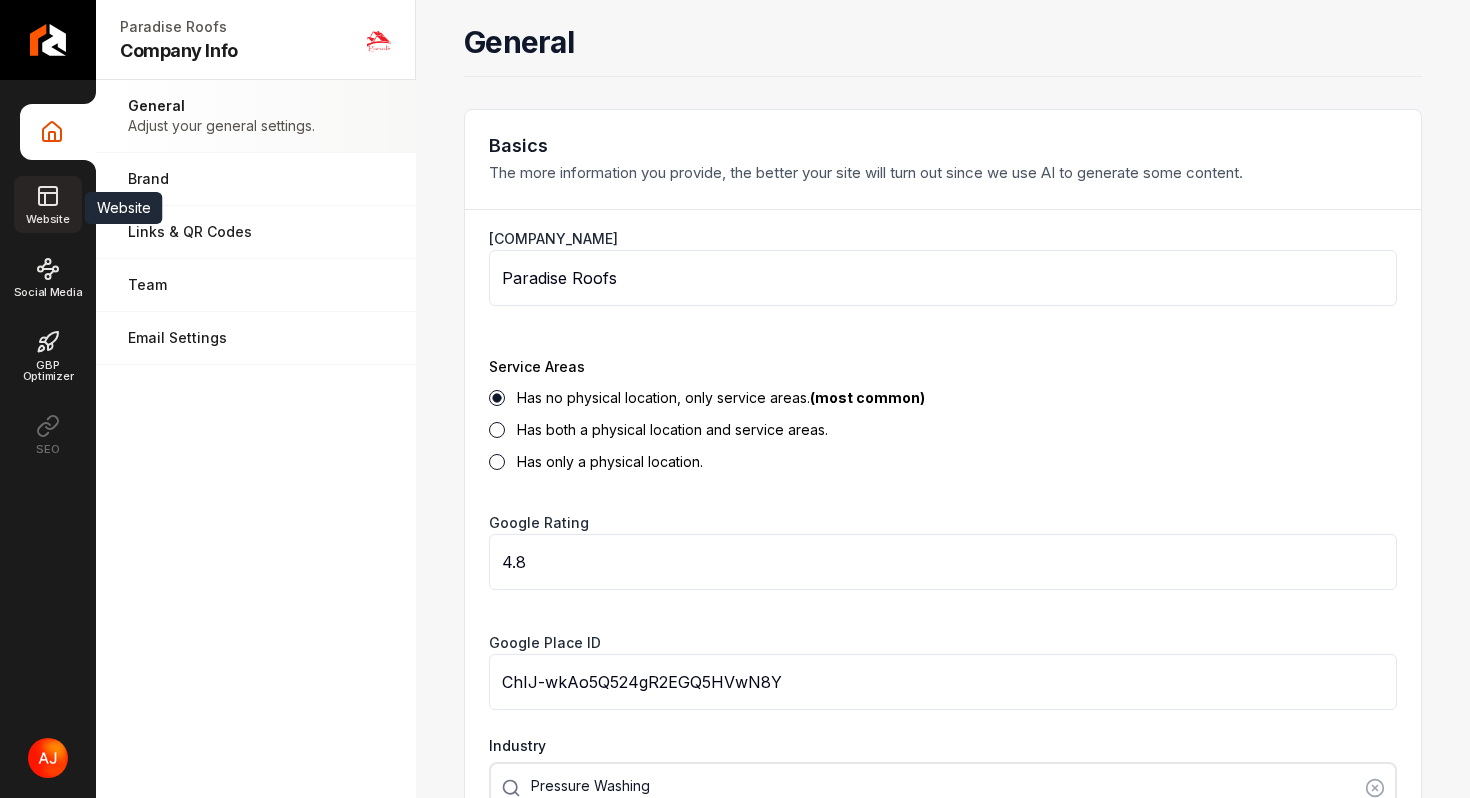 click on "Website" at bounding box center [47, 219] 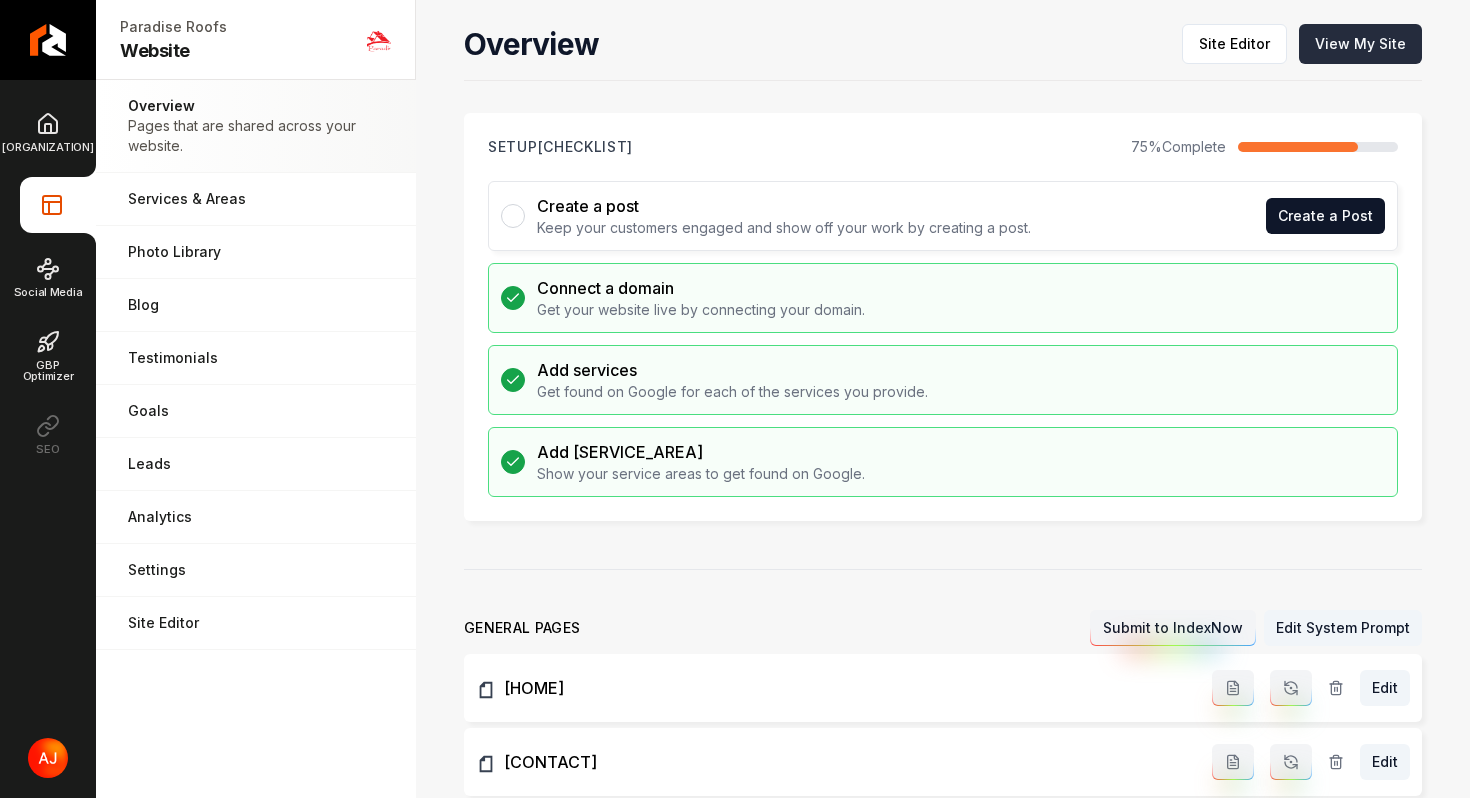 click on "View My Site" at bounding box center [1360, 44] 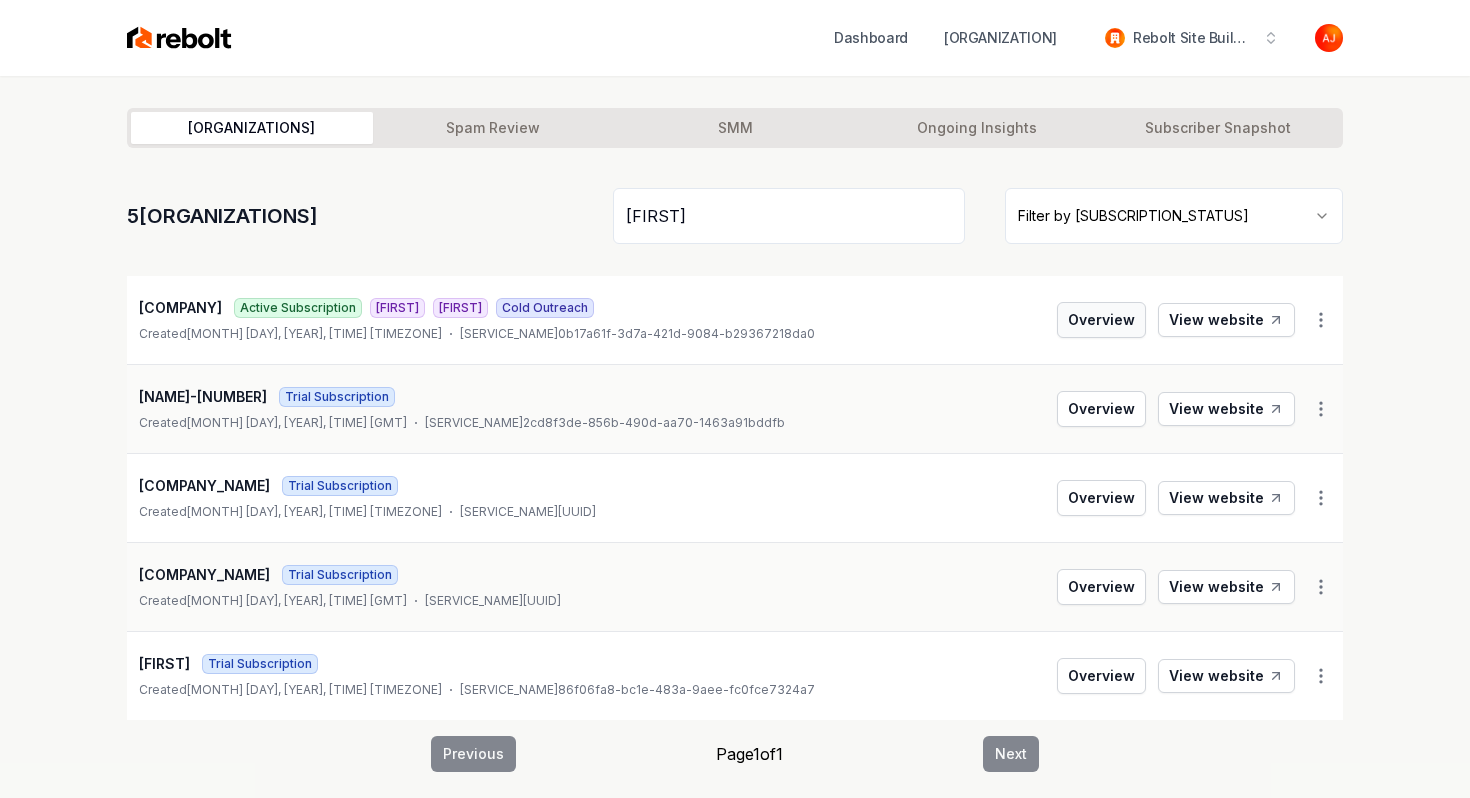 type on "[FIRST]" 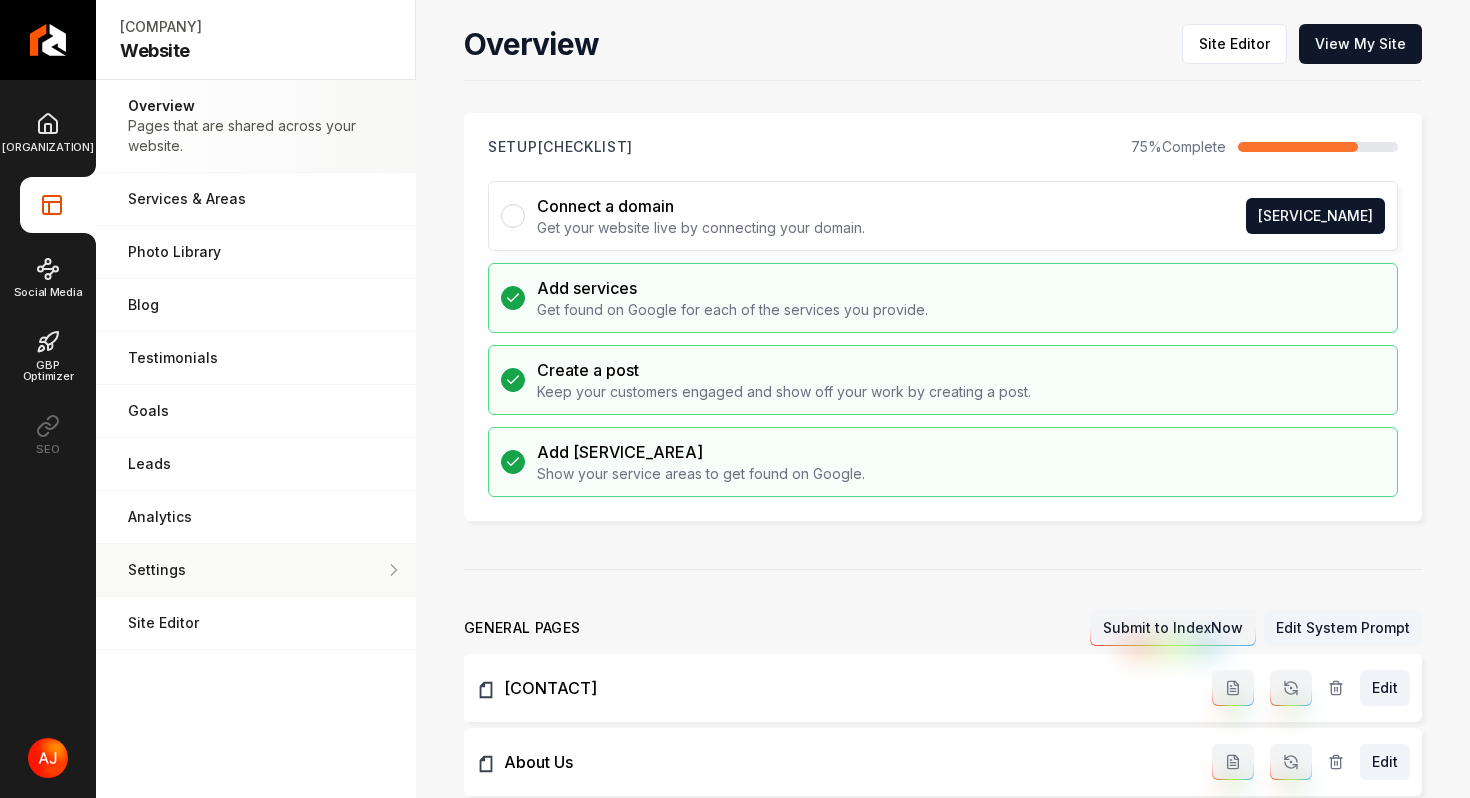 click on "Settings Adjust your domain, scripts, redirects, and more." at bounding box center [256, 570] 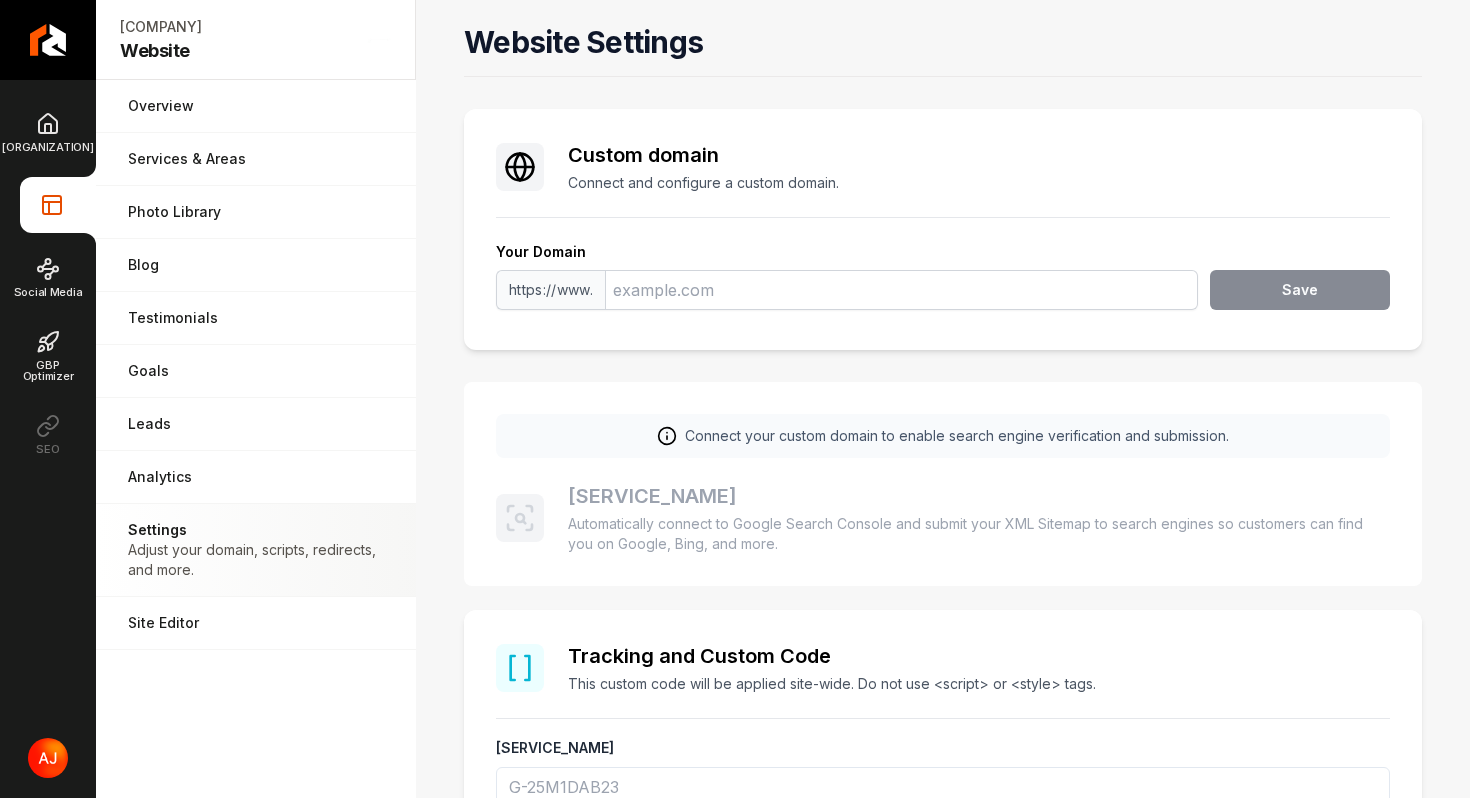 scroll, scrollTop: 180, scrollLeft: 0, axis: vertical 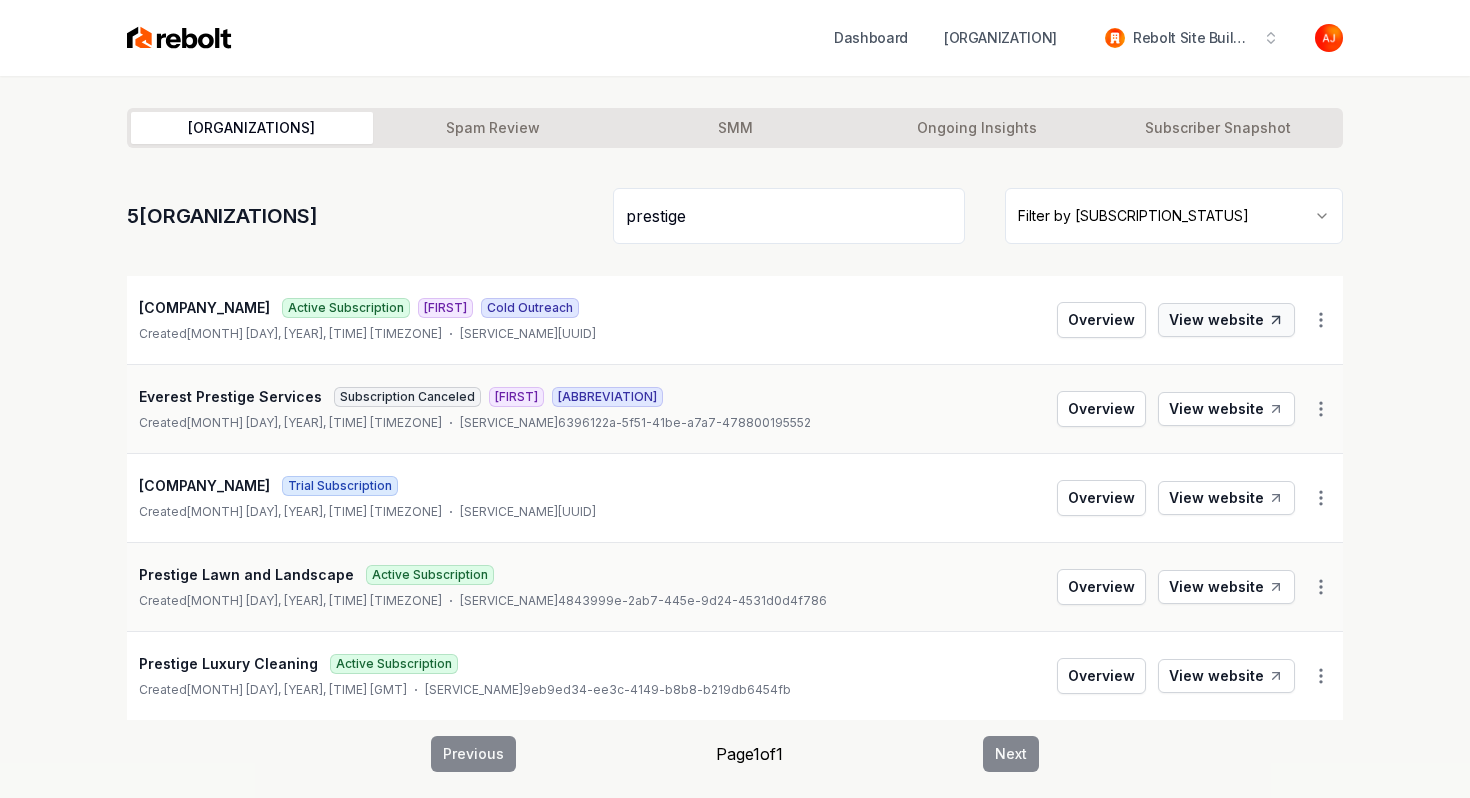 click on "View website" at bounding box center [1226, 320] 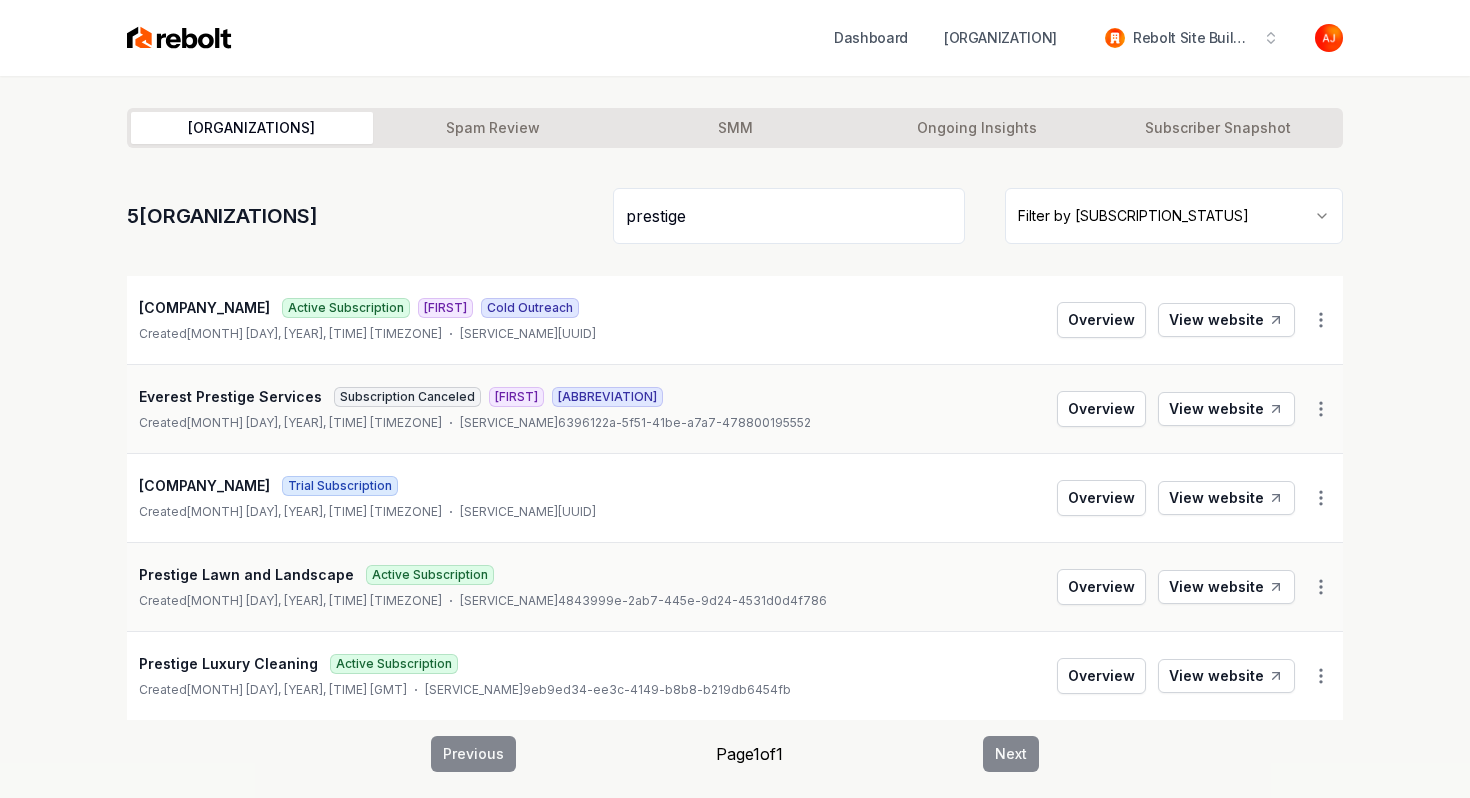 drag, startPoint x: 713, startPoint y: 212, endPoint x: 579, endPoint y: 208, distance: 134.0597 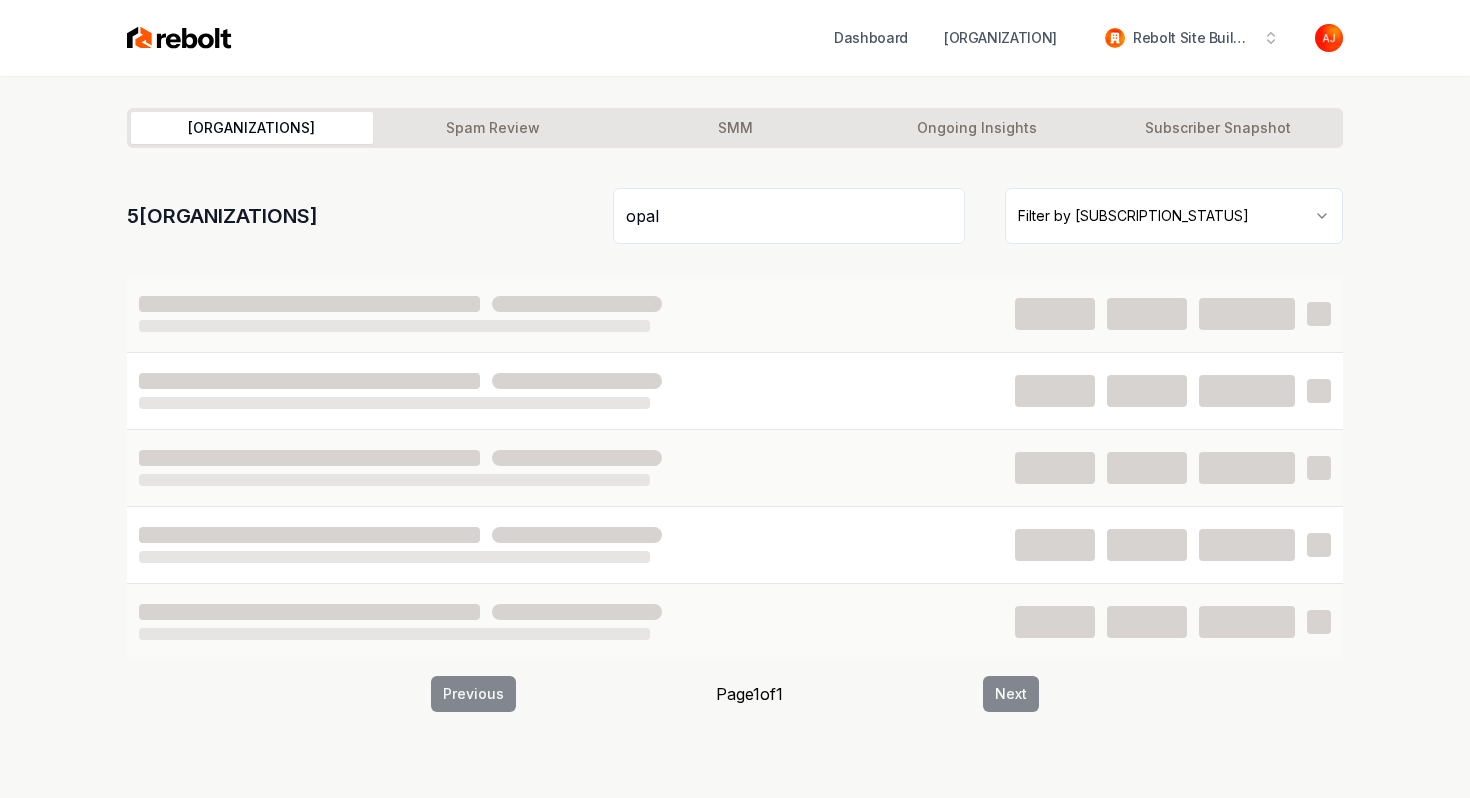 type on "opal" 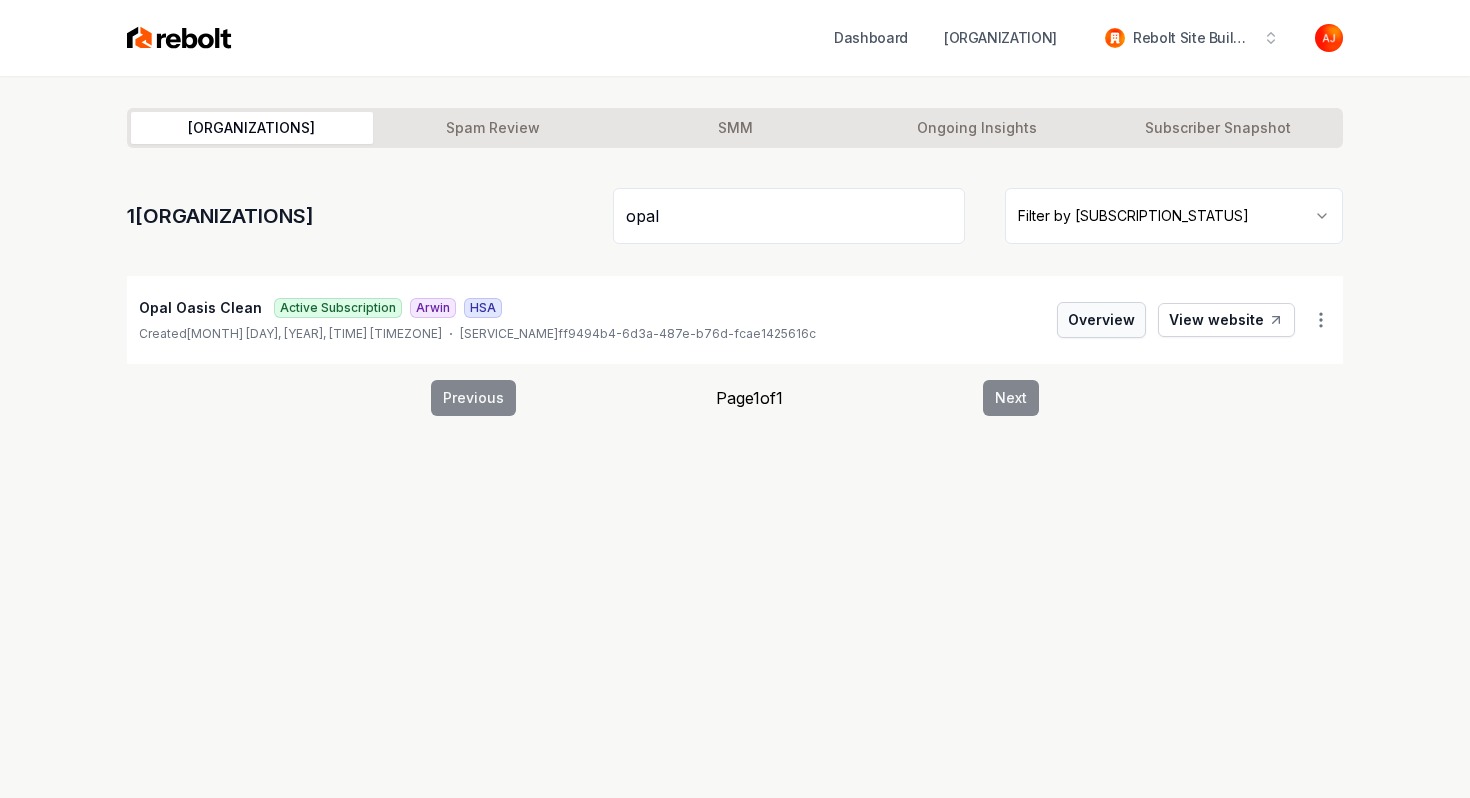 click on "Overview" at bounding box center [1101, 320] 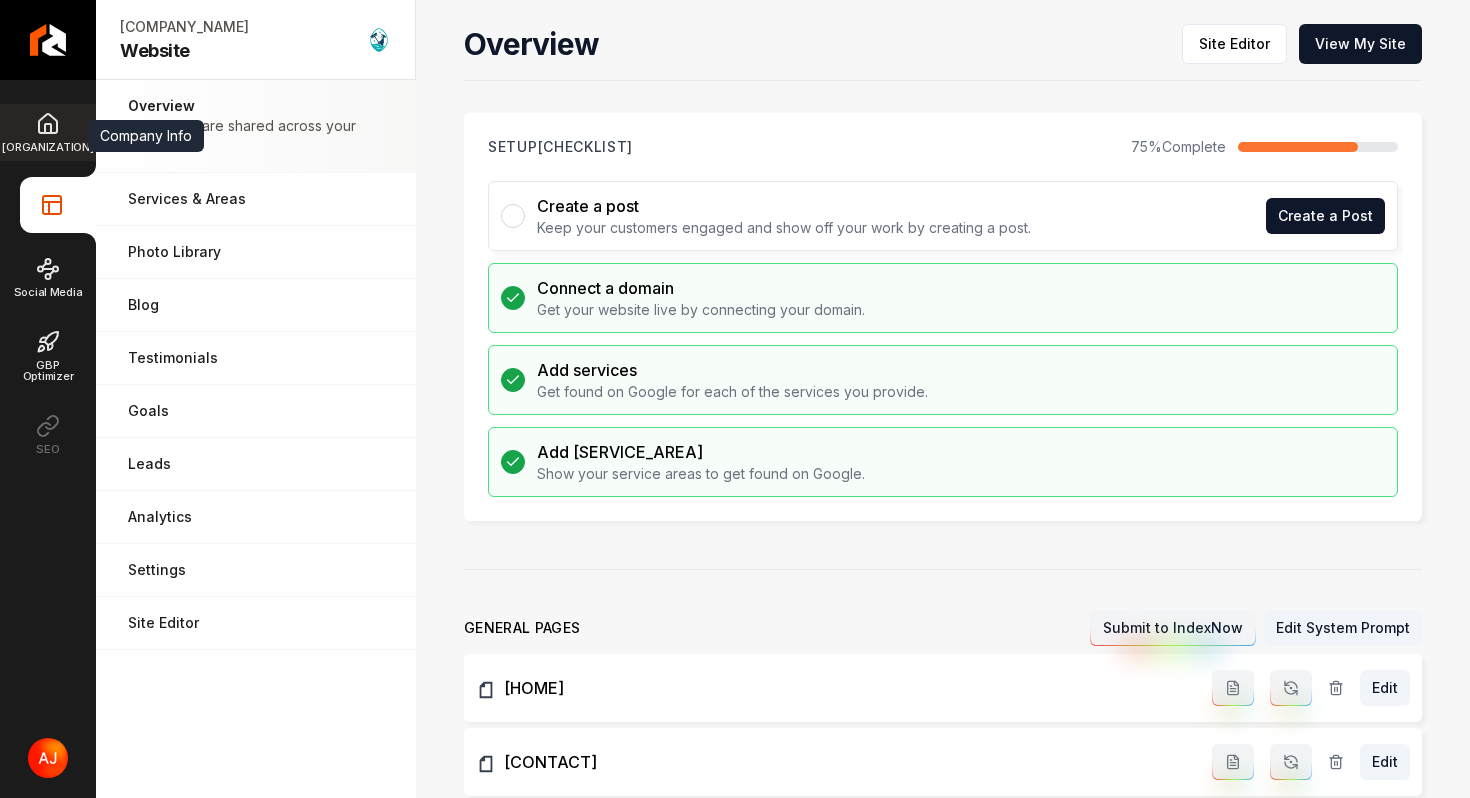 click 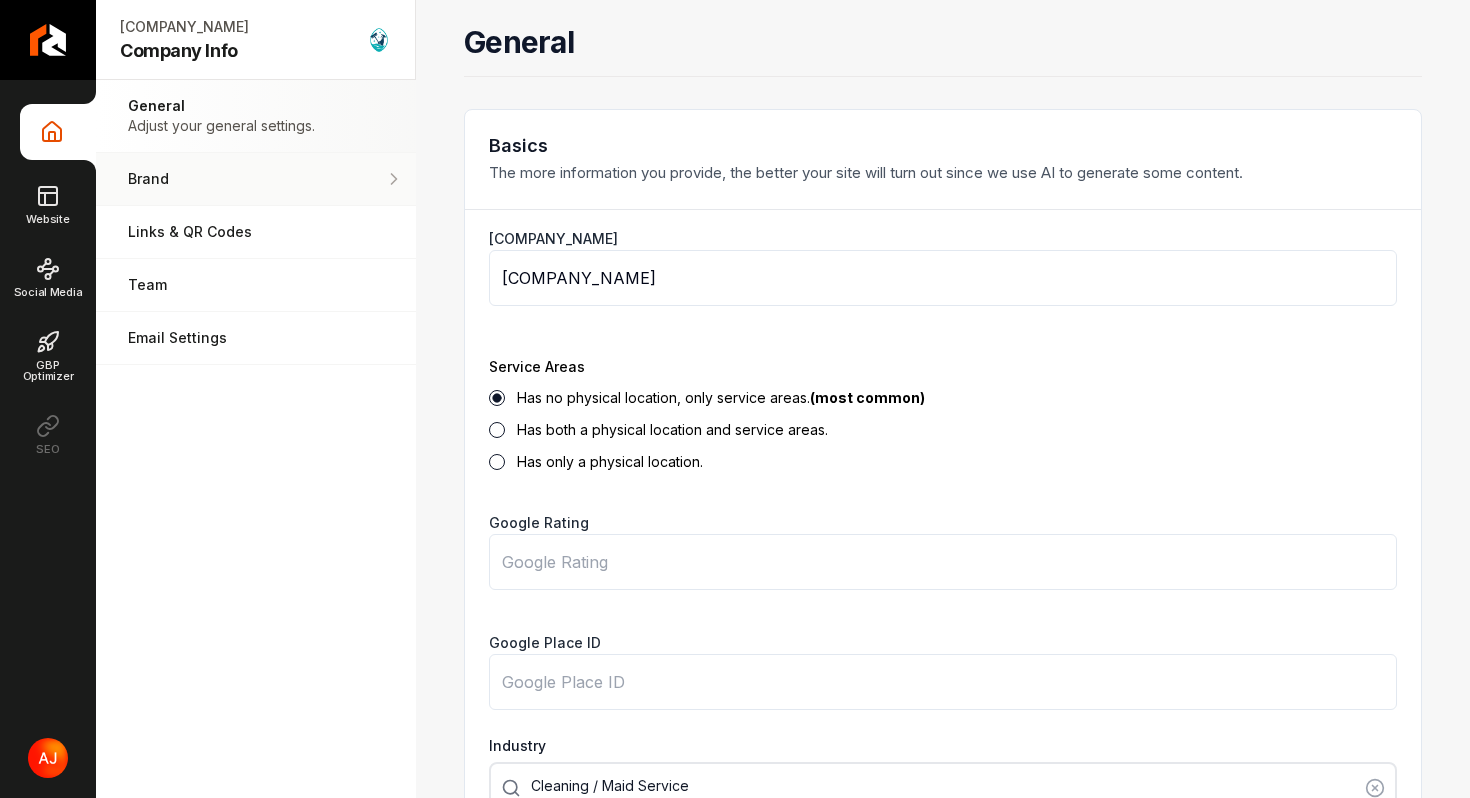 click on "Brand Manage the styles and colors of your business." at bounding box center (256, 179) 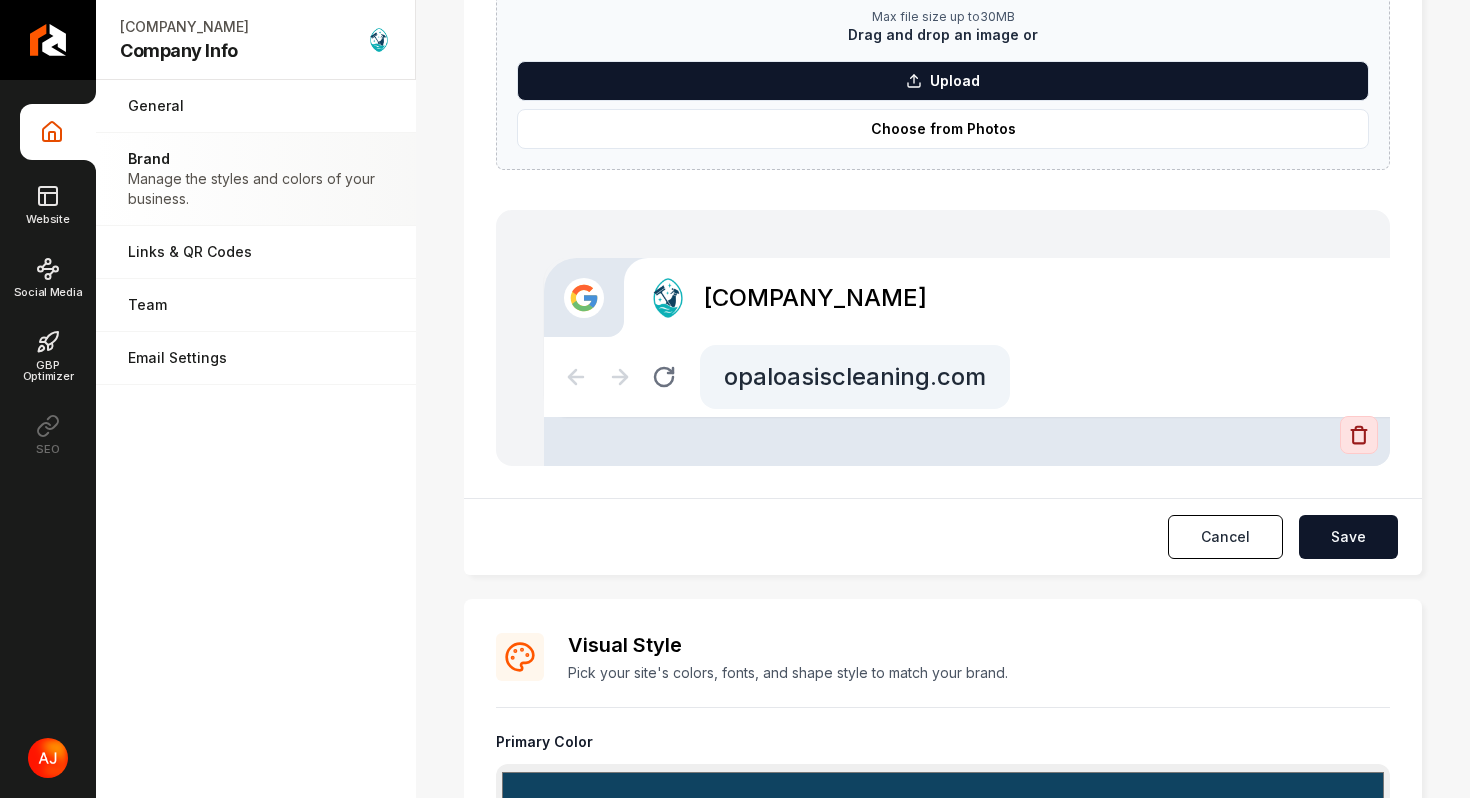 scroll, scrollTop: 1422, scrollLeft: 0, axis: vertical 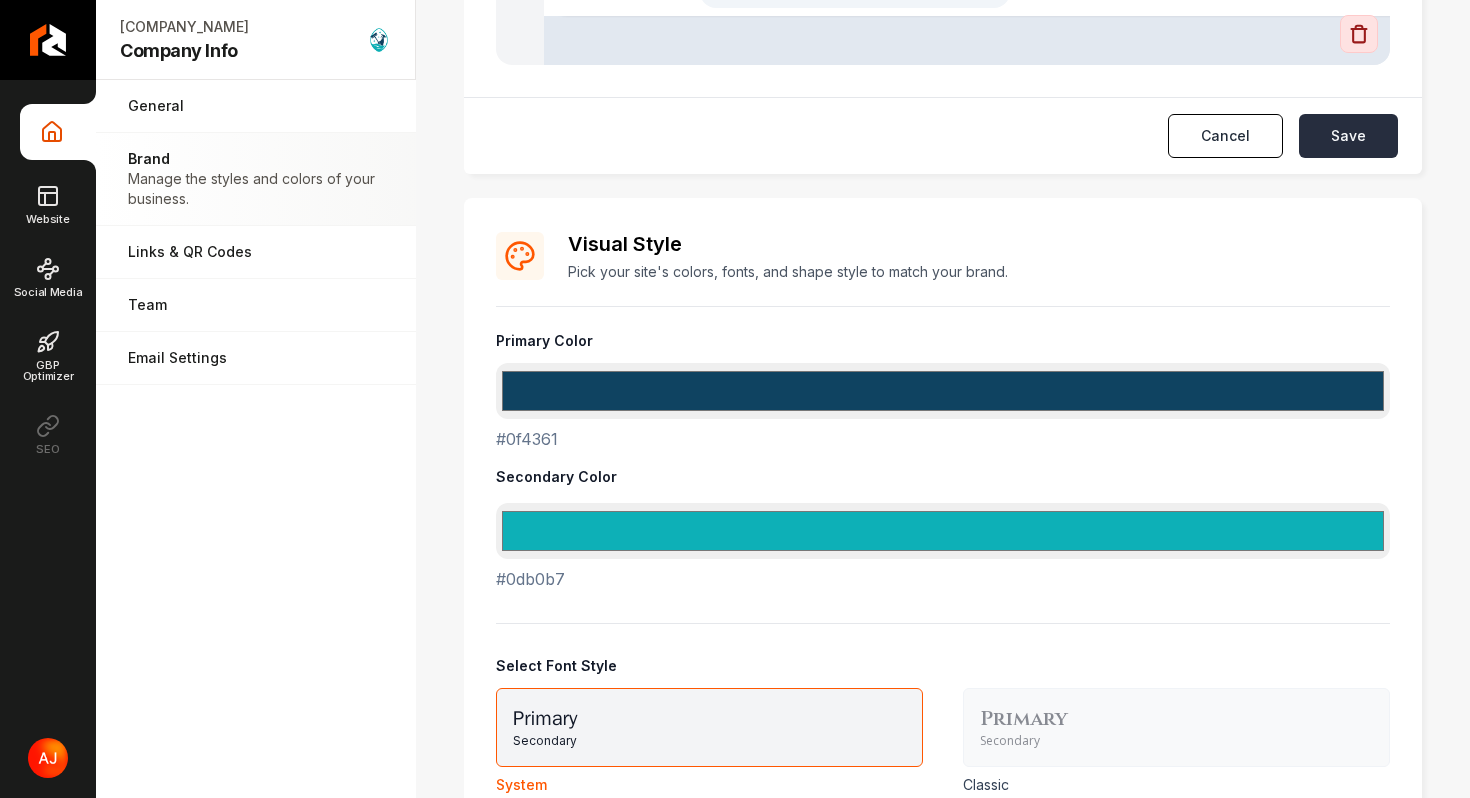 click on "Save" at bounding box center [1348, 136] 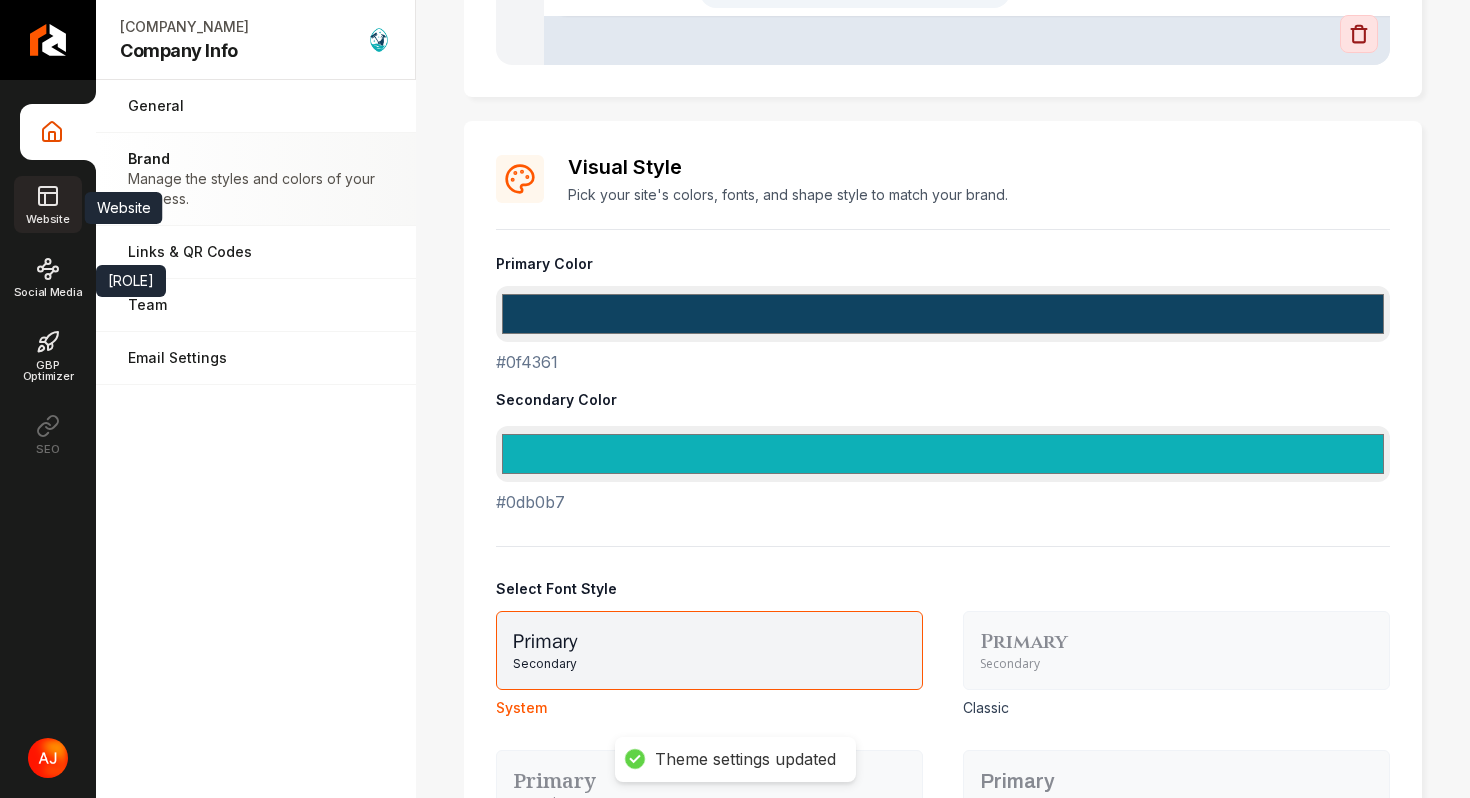 click on "Website" at bounding box center [47, 219] 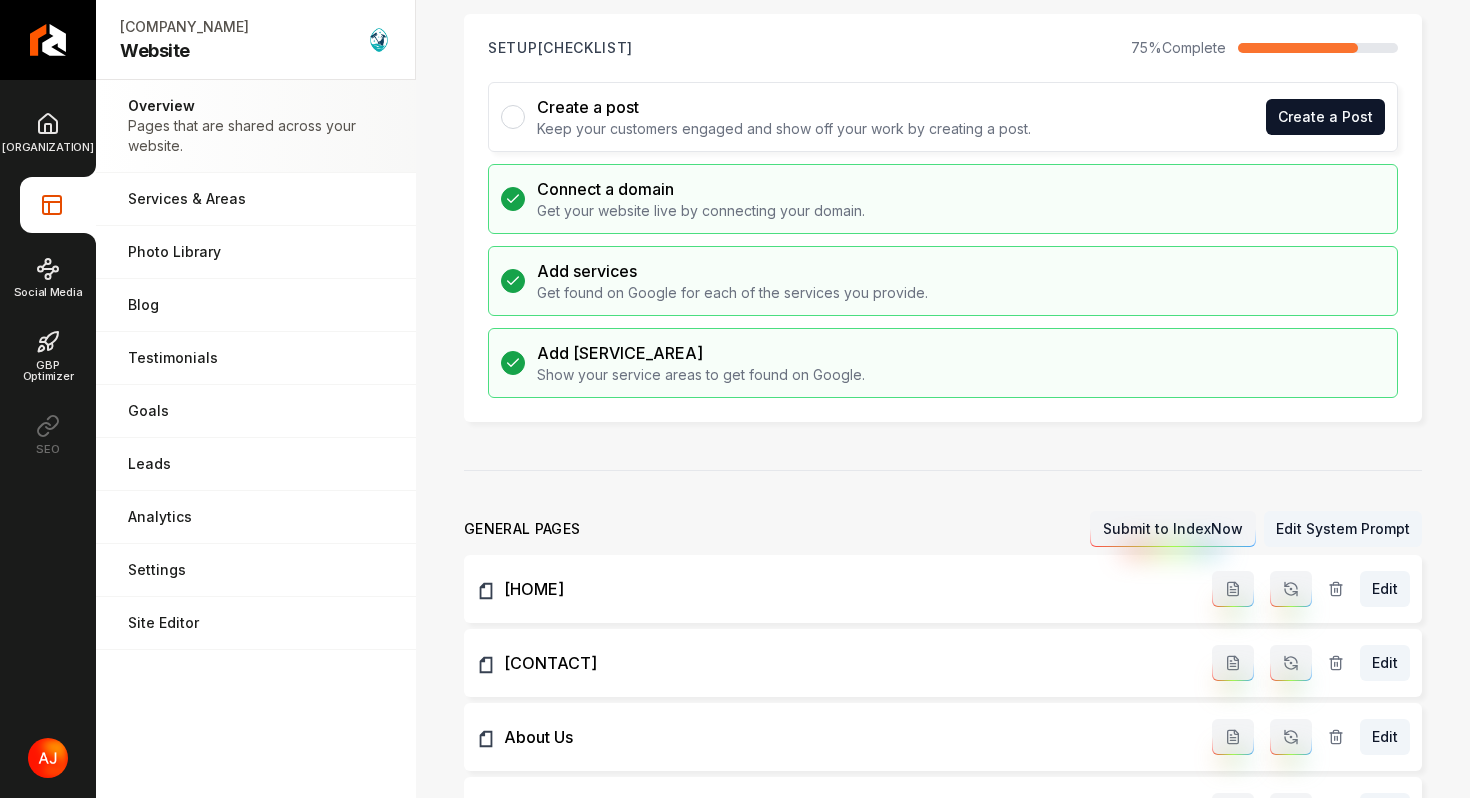 scroll, scrollTop: 0, scrollLeft: 0, axis: both 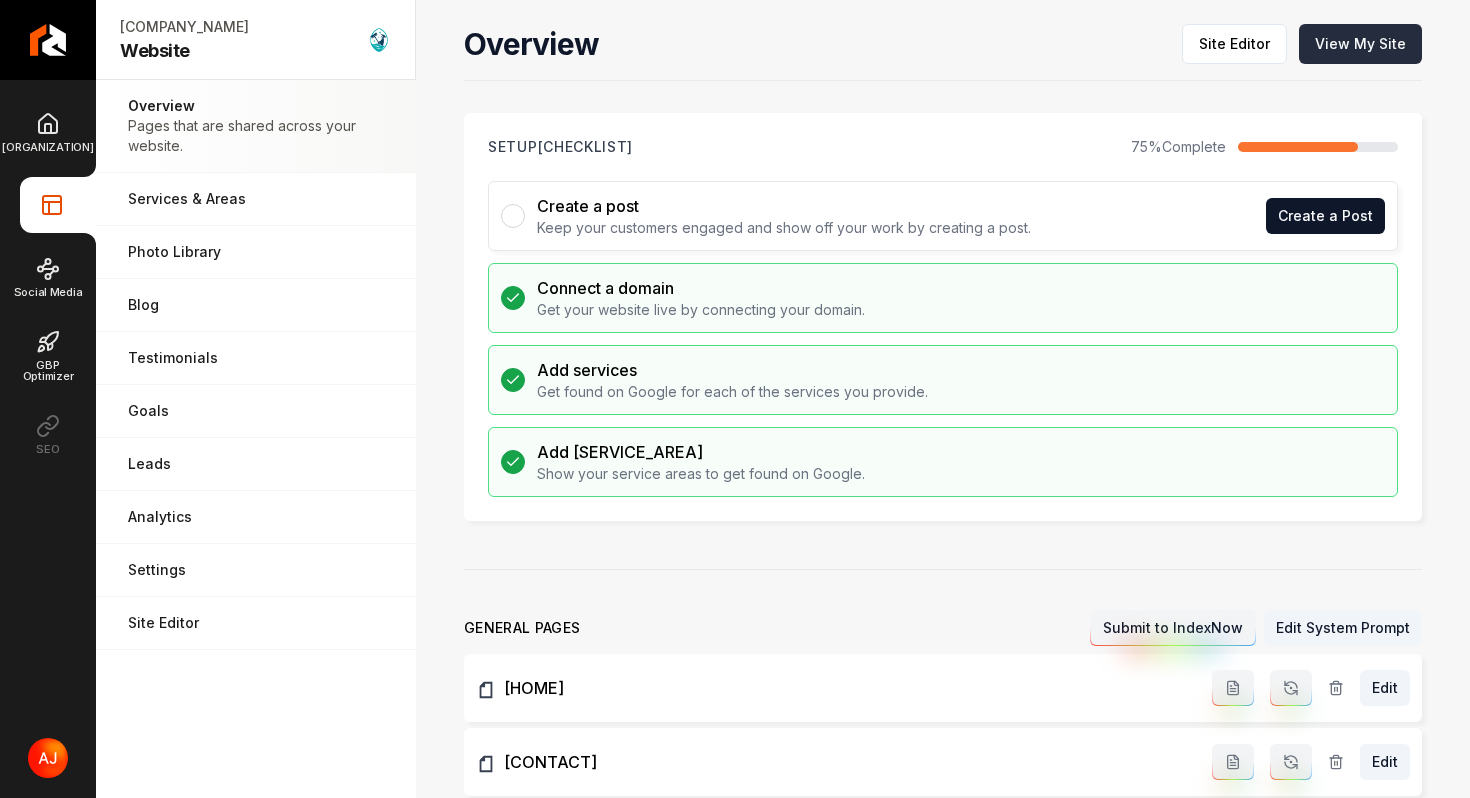 click on "View My Site" at bounding box center (1360, 44) 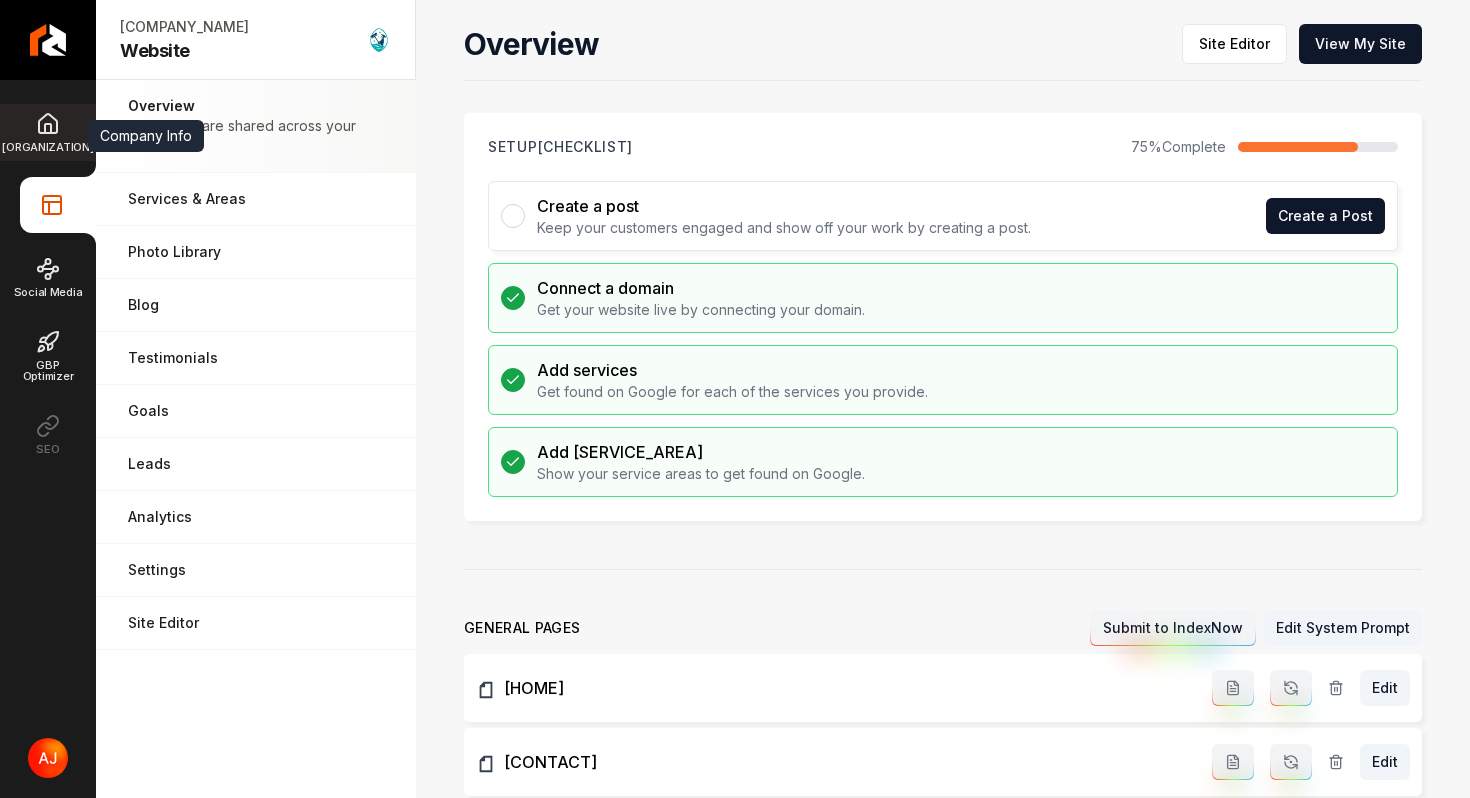 click 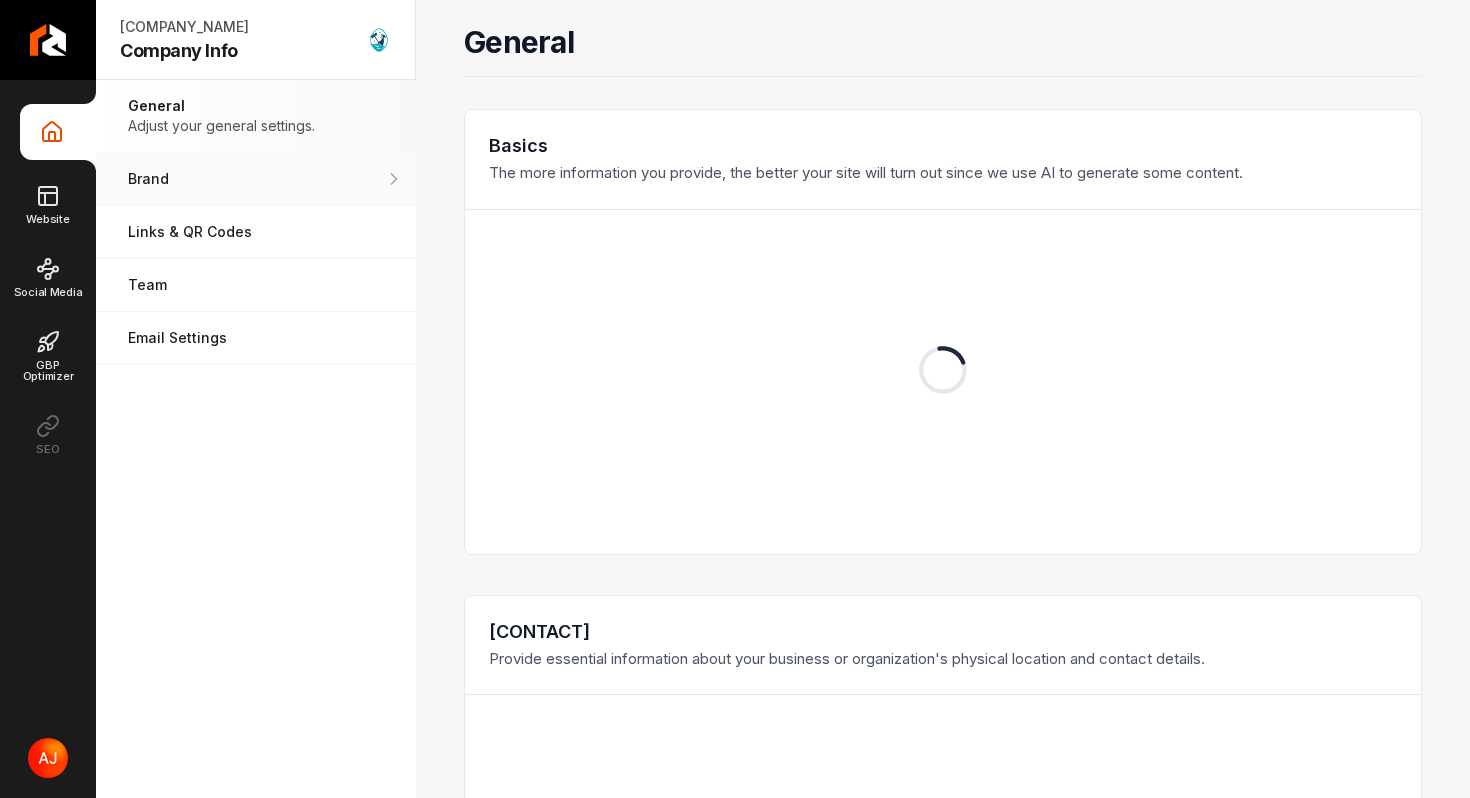 click on "Brand" at bounding box center [256, 179] 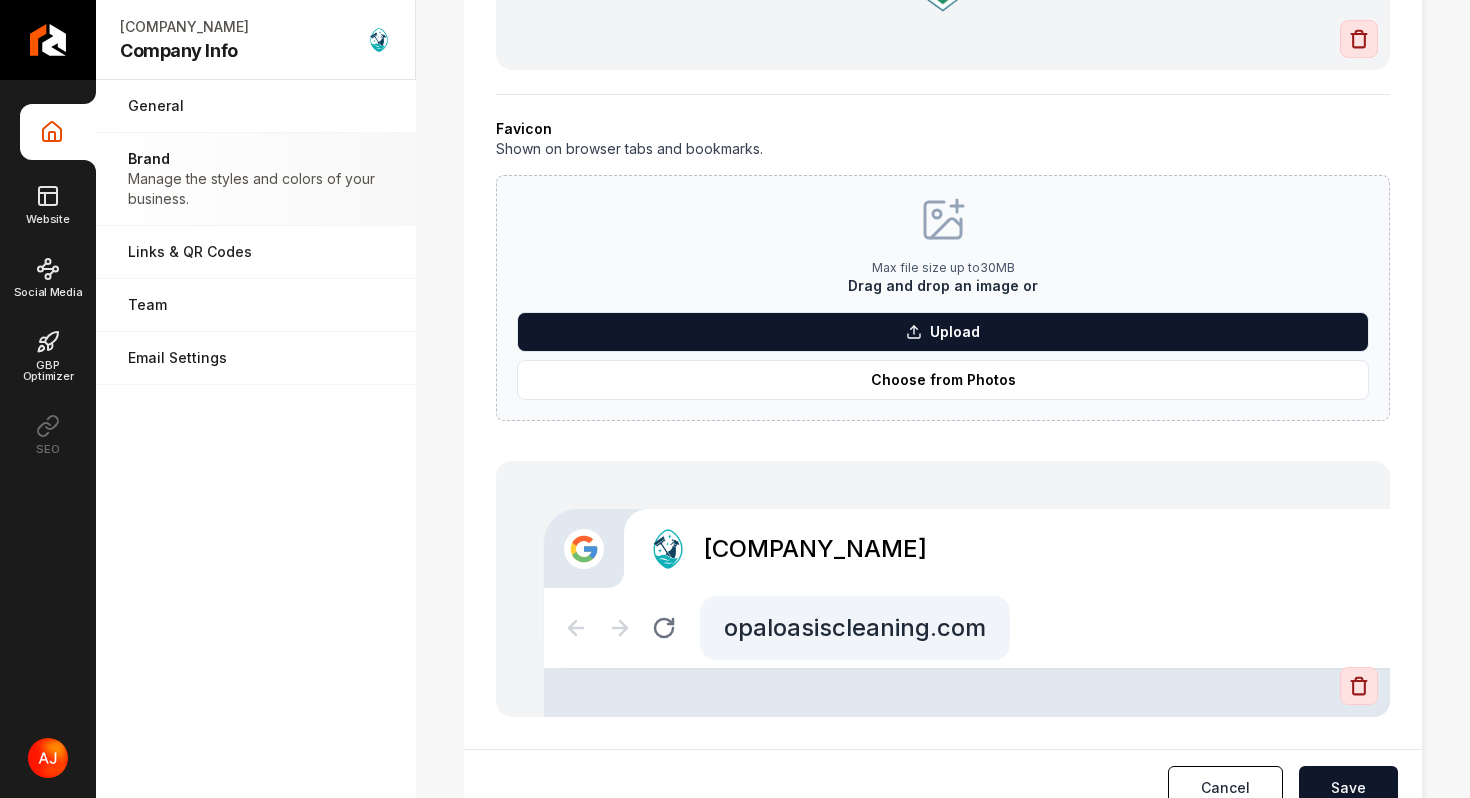scroll, scrollTop: 860, scrollLeft: 0, axis: vertical 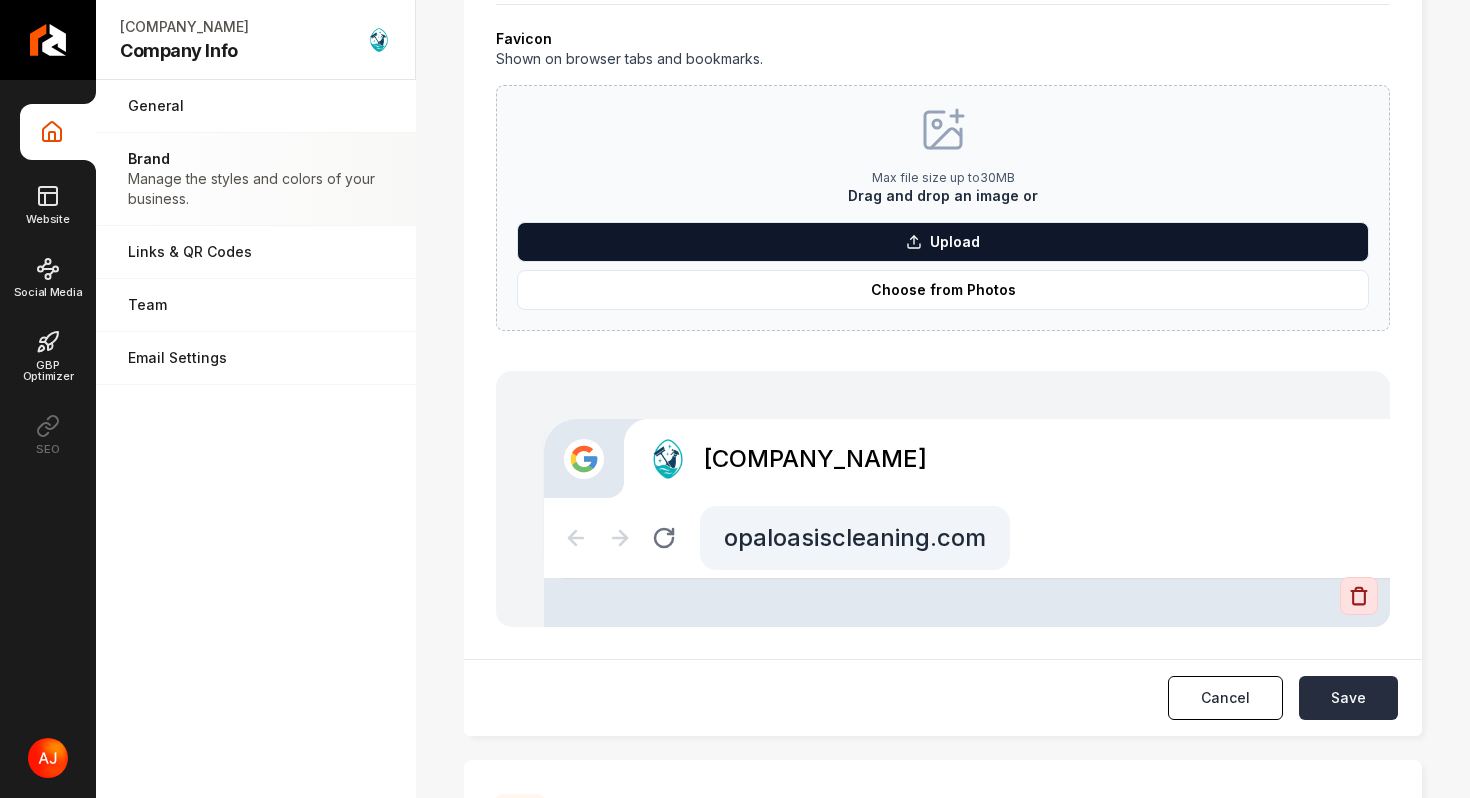 click on "Save" at bounding box center [1348, 698] 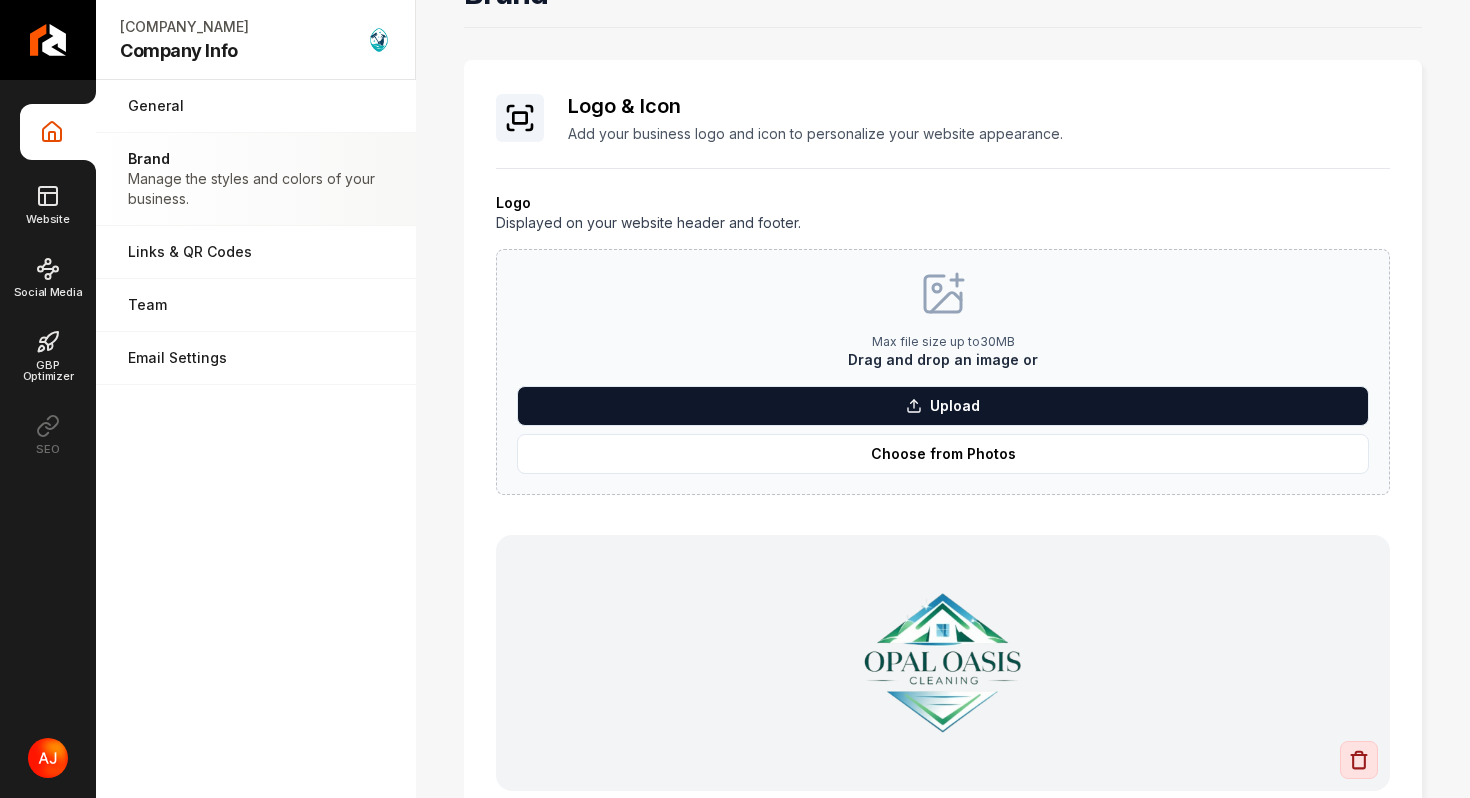 scroll, scrollTop: 0, scrollLeft: 0, axis: both 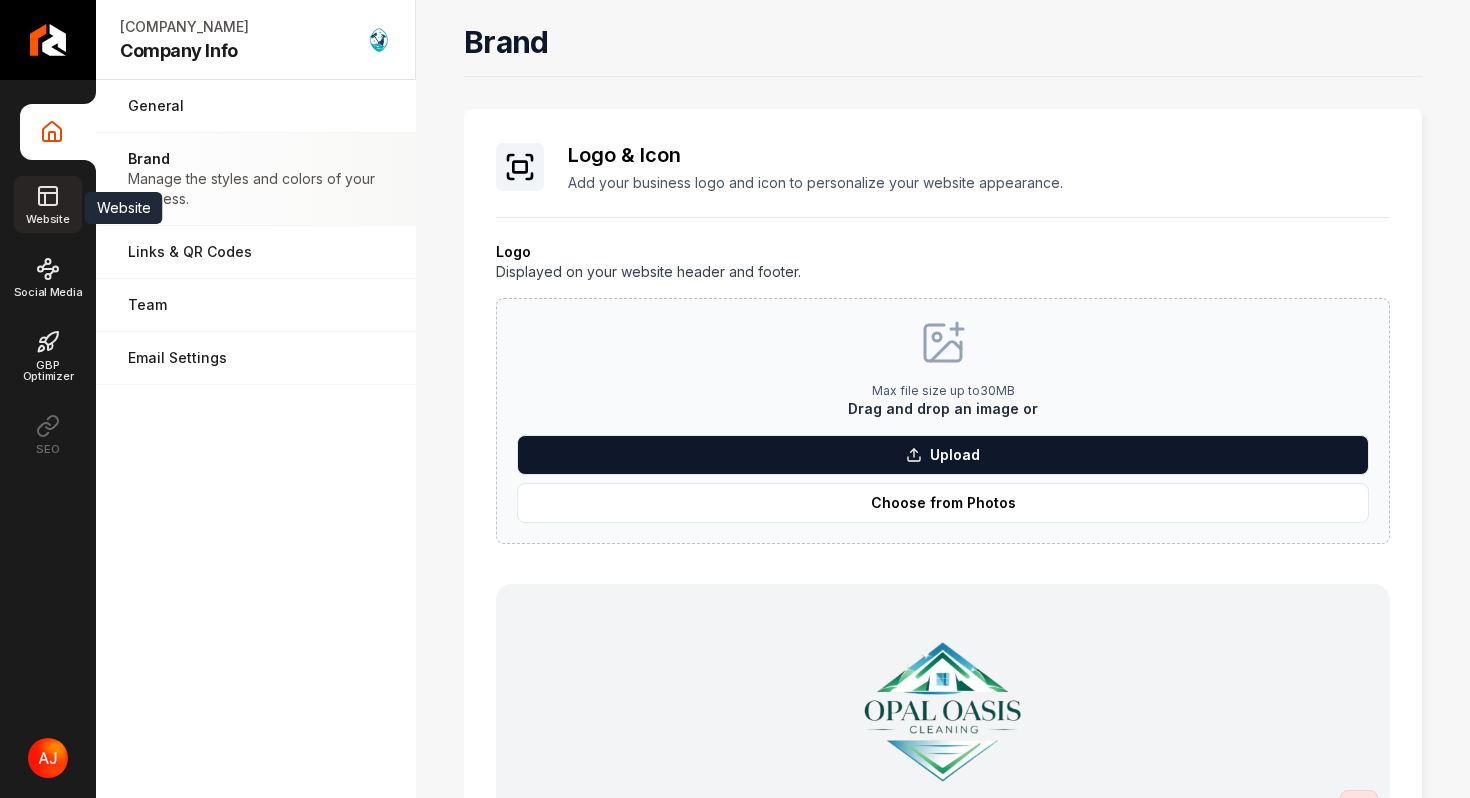 click on "Website" at bounding box center (47, 204) 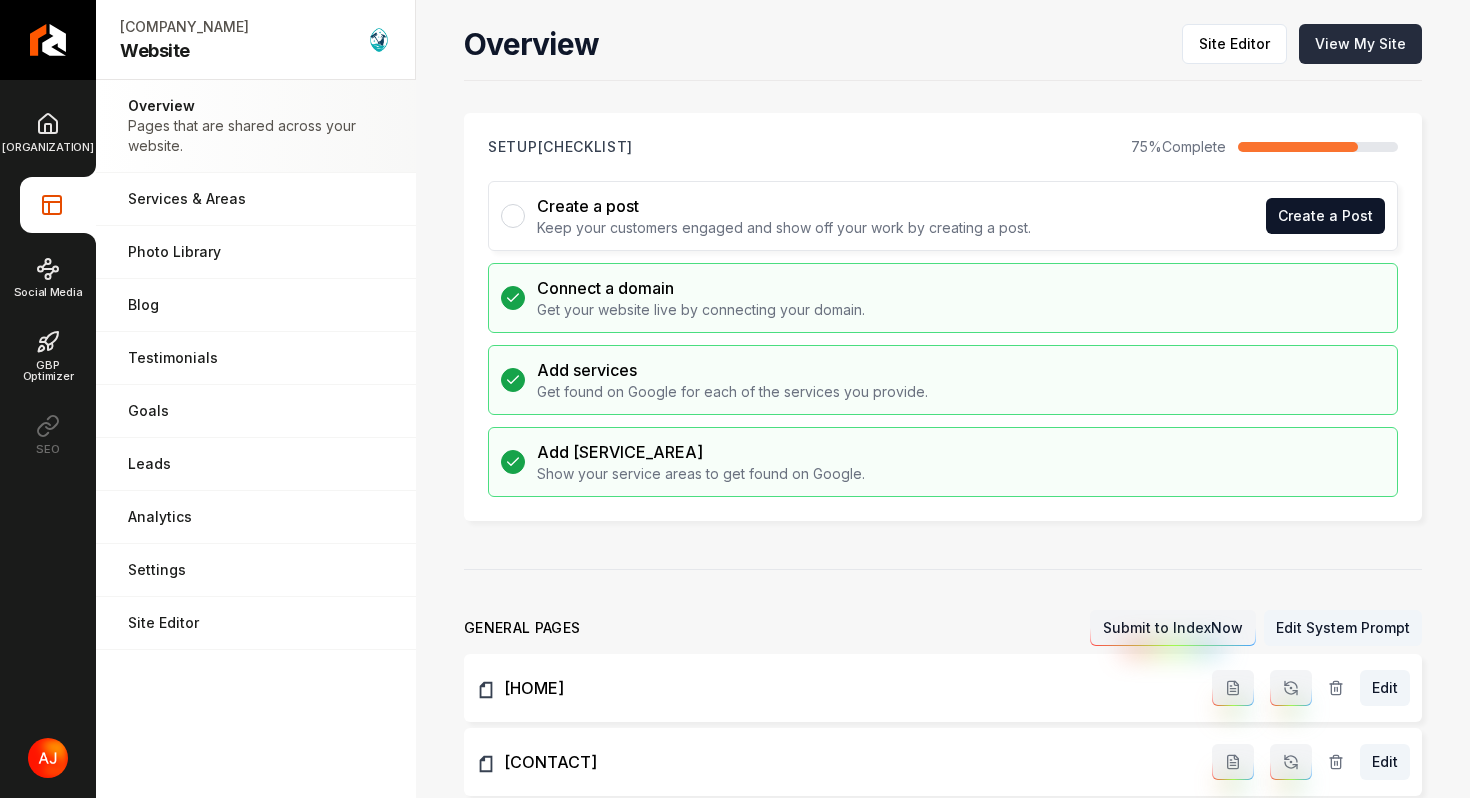 click on "View My Site" at bounding box center (1360, 44) 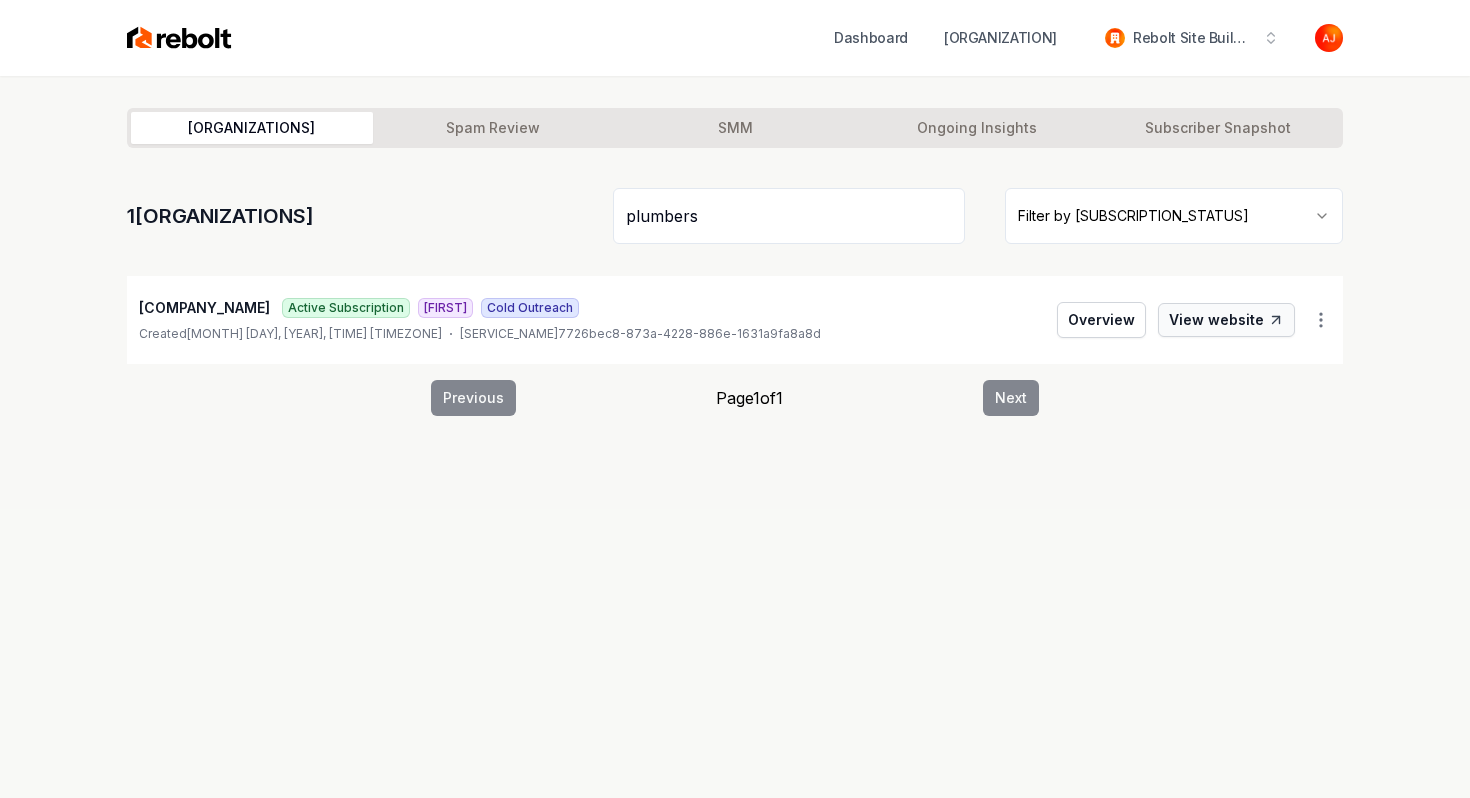 click on "View website" at bounding box center (1226, 320) 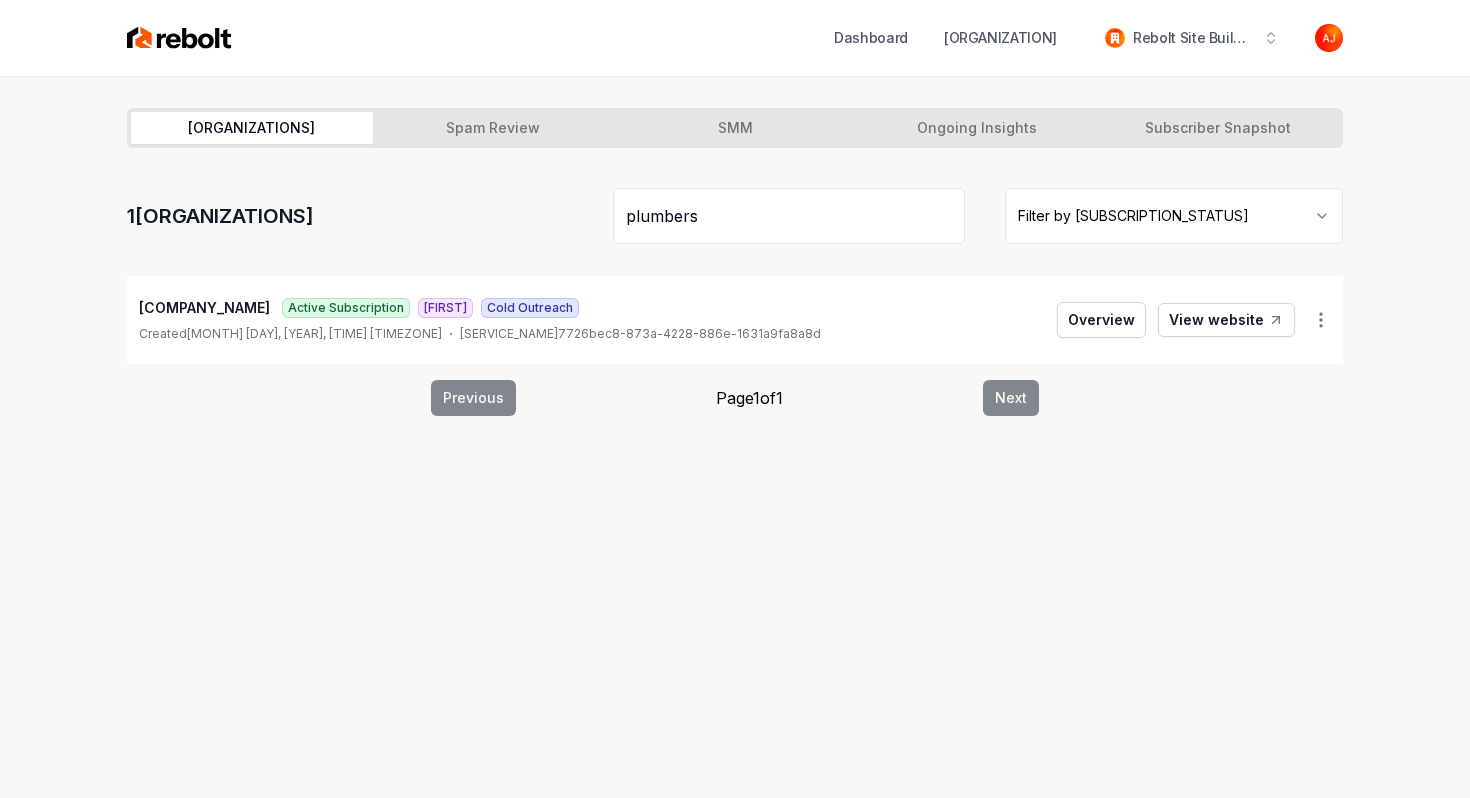 drag, startPoint x: 735, startPoint y: 217, endPoint x: 508, endPoint y: 217, distance: 227 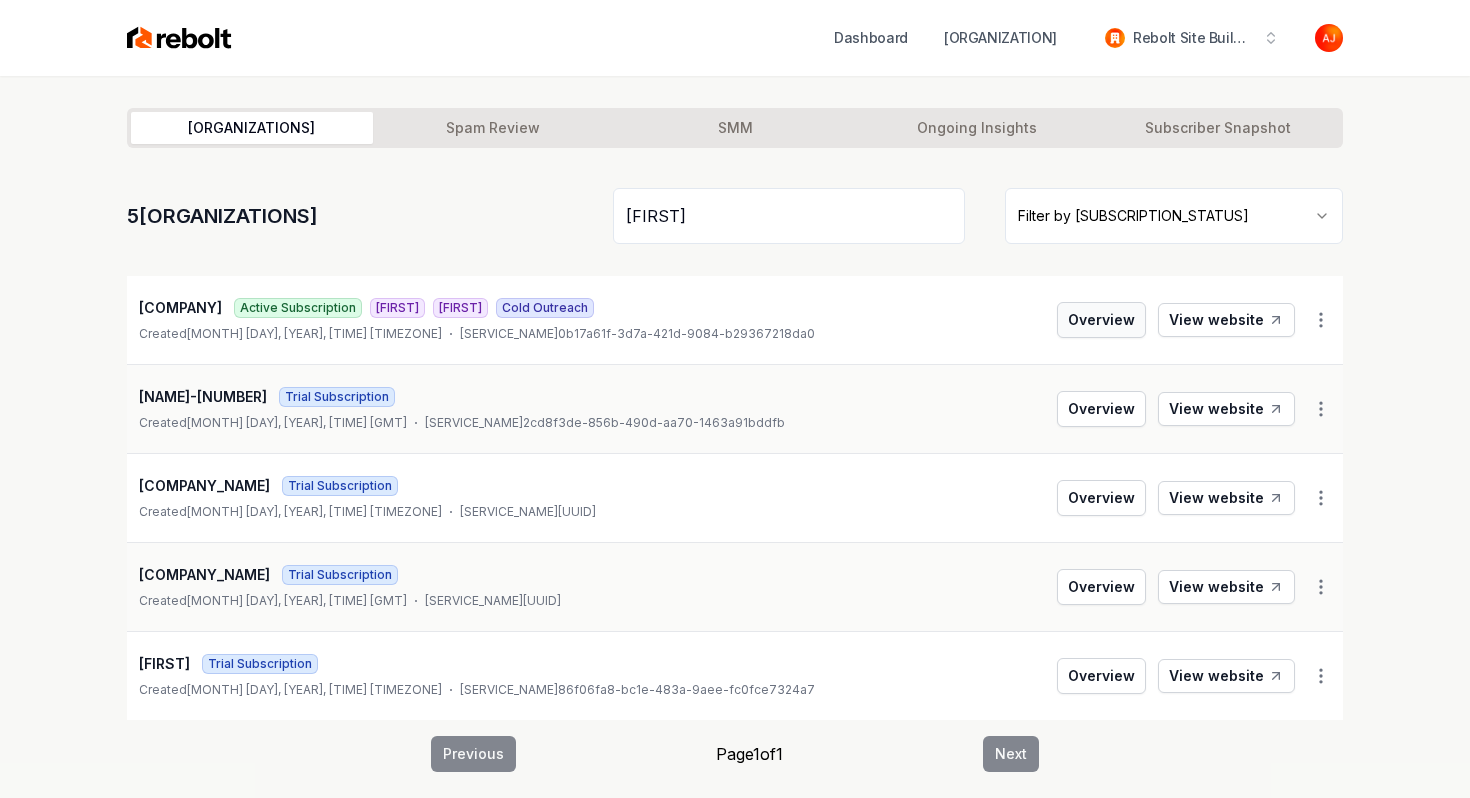 type on "[FIRST]" 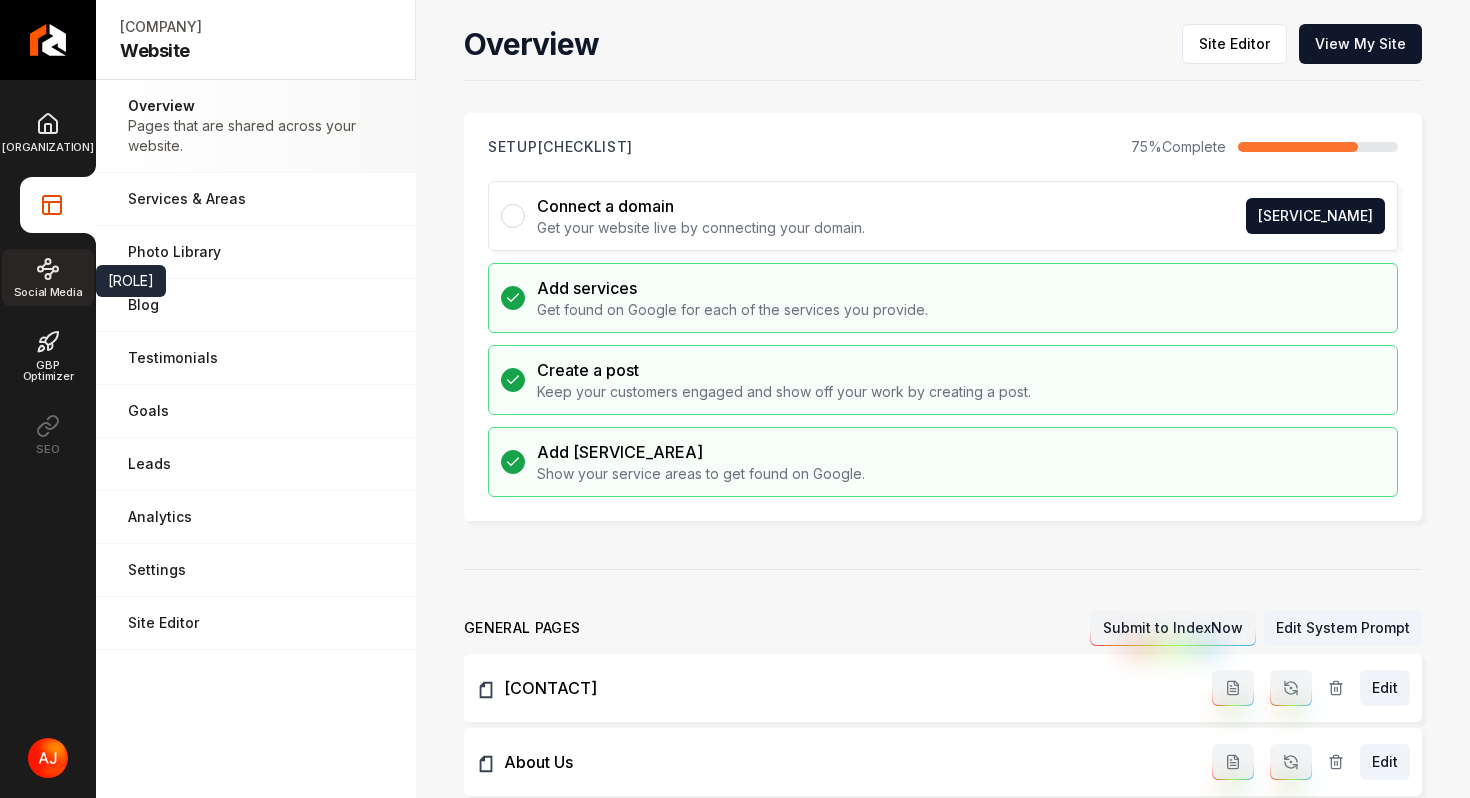 click 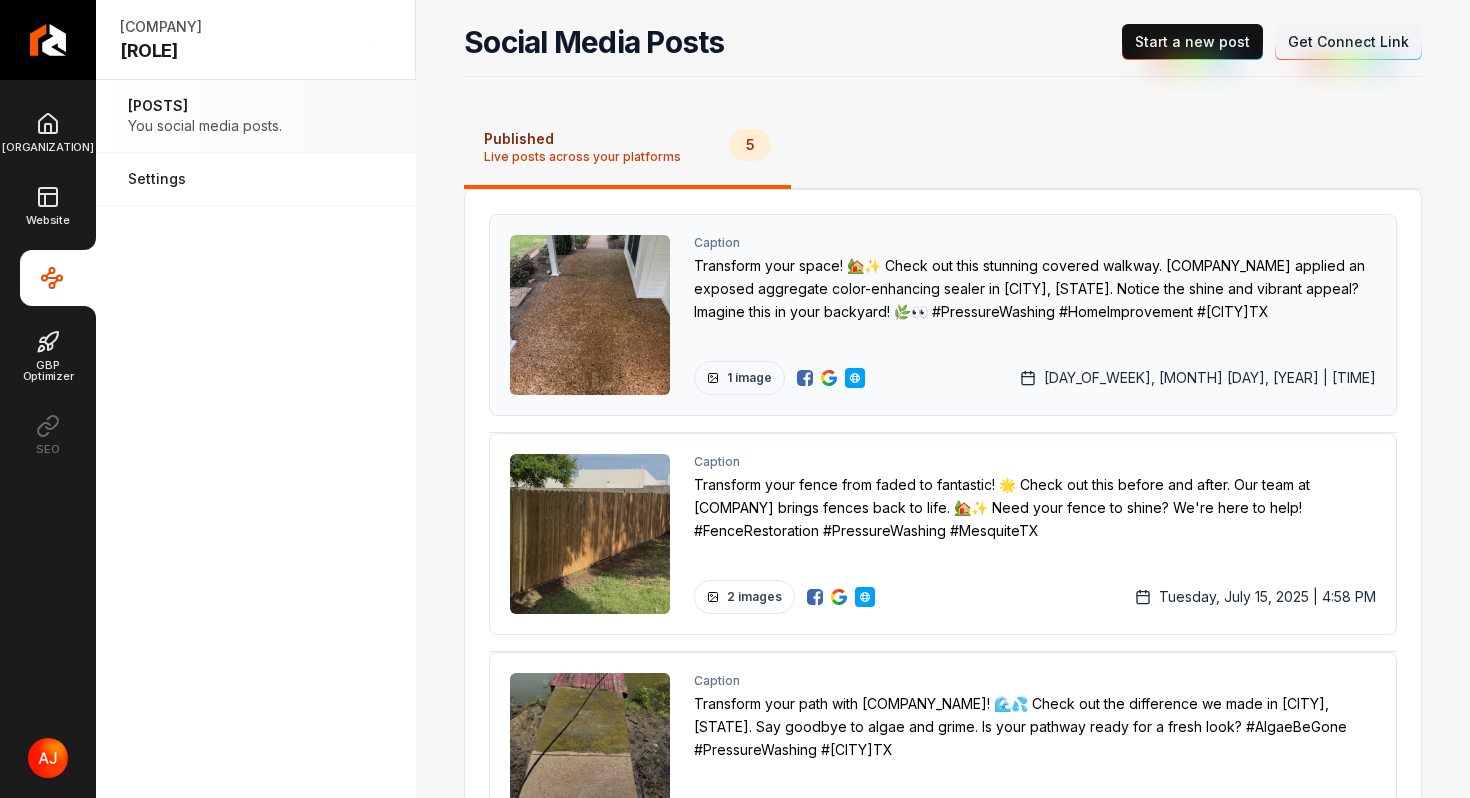 click at bounding box center (829, 378) 